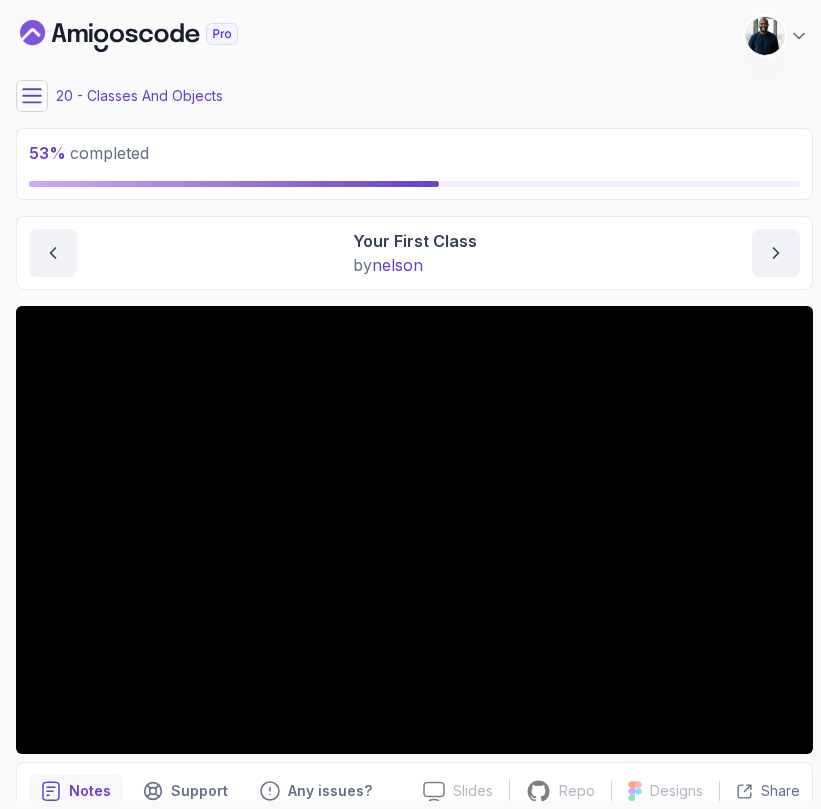 scroll, scrollTop: 0, scrollLeft: 0, axis: both 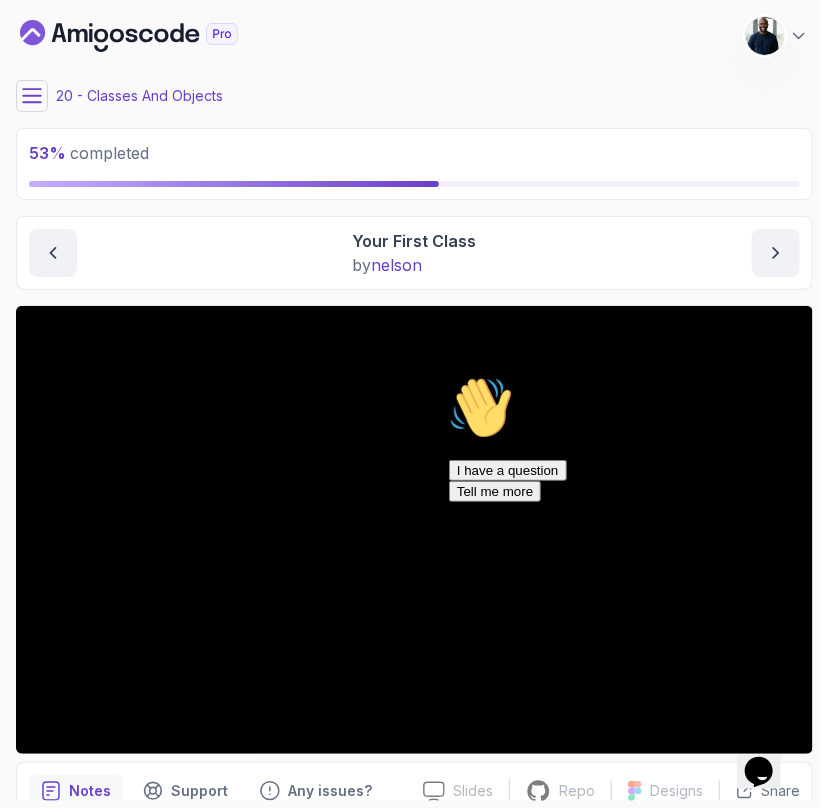 click 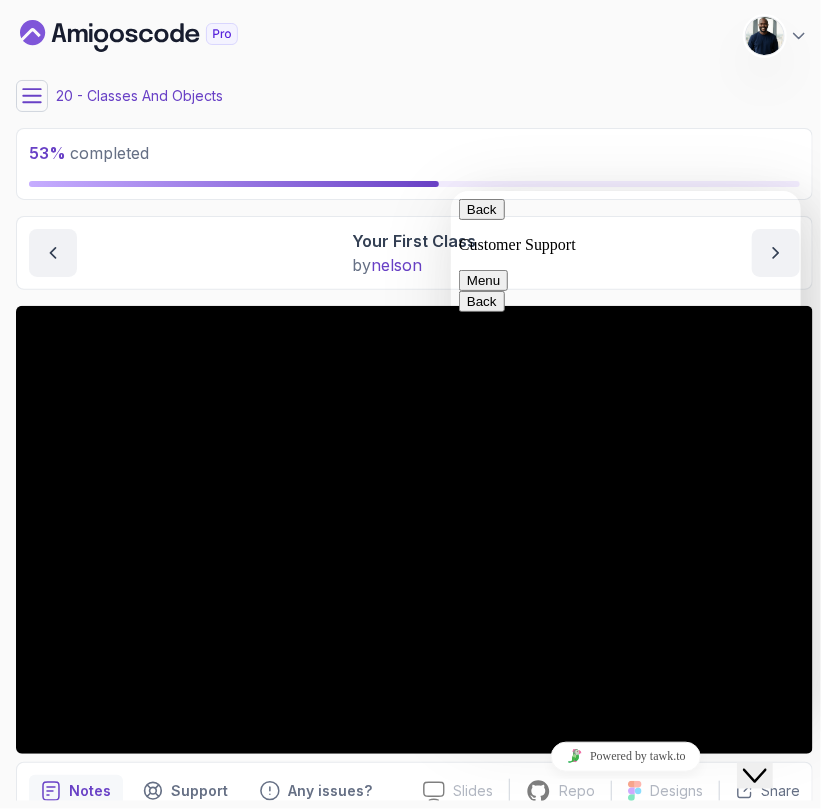 click on "Back" at bounding box center [481, 208] 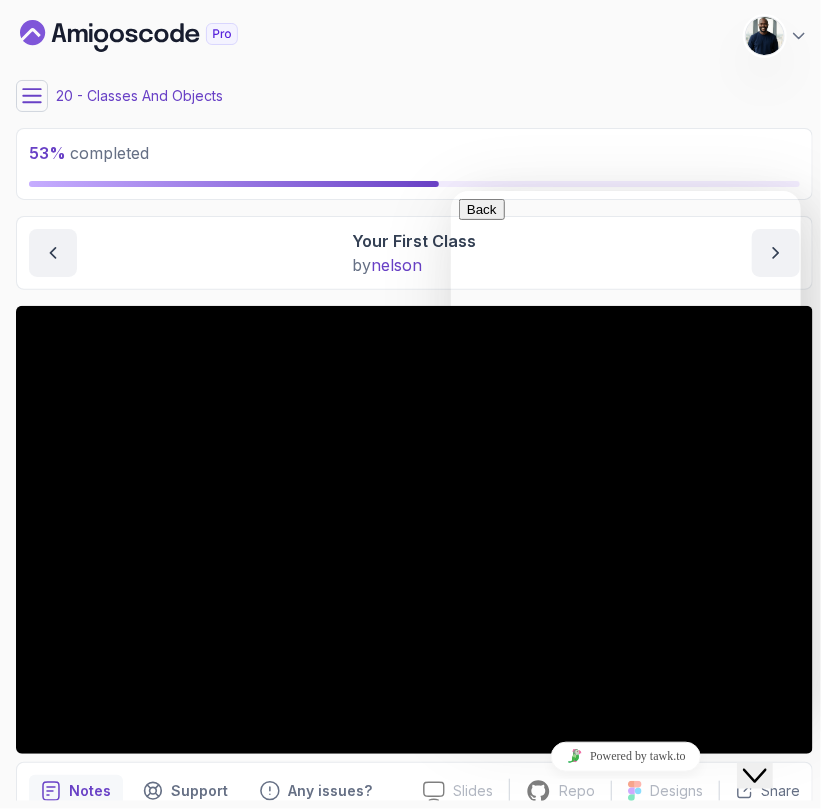 click on "53 % completed" at bounding box center [414, 153] 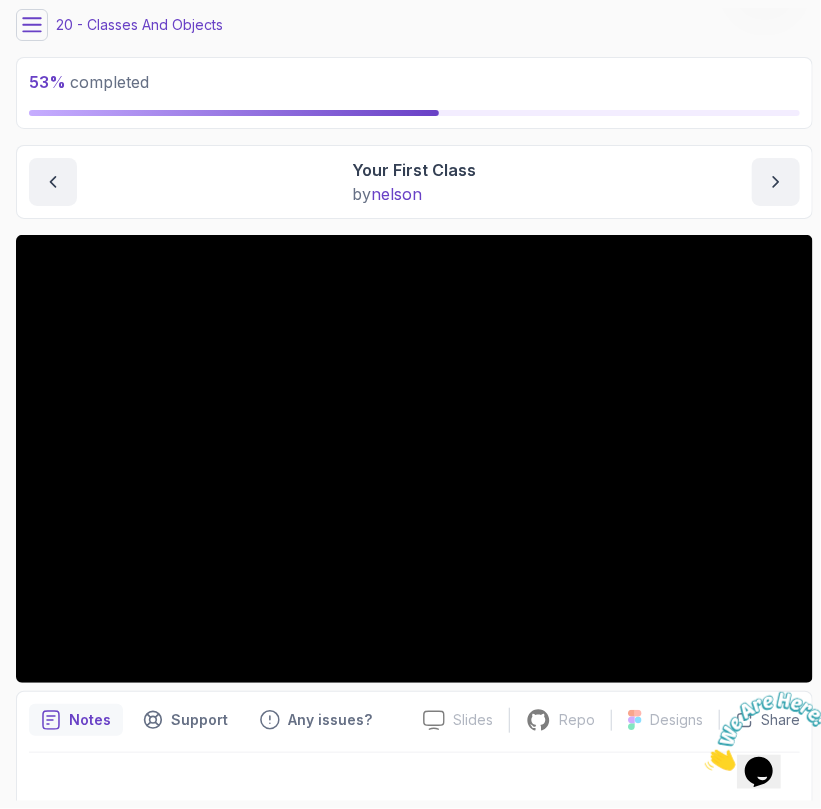 scroll, scrollTop: 90, scrollLeft: 0, axis: vertical 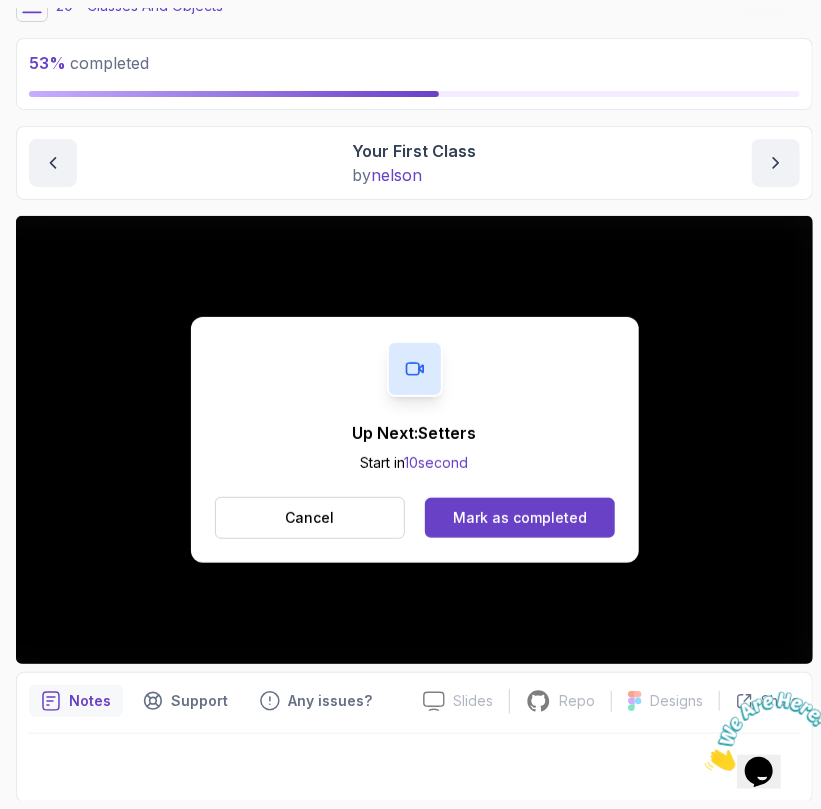 click on "Mark as completed" at bounding box center (520, 518) 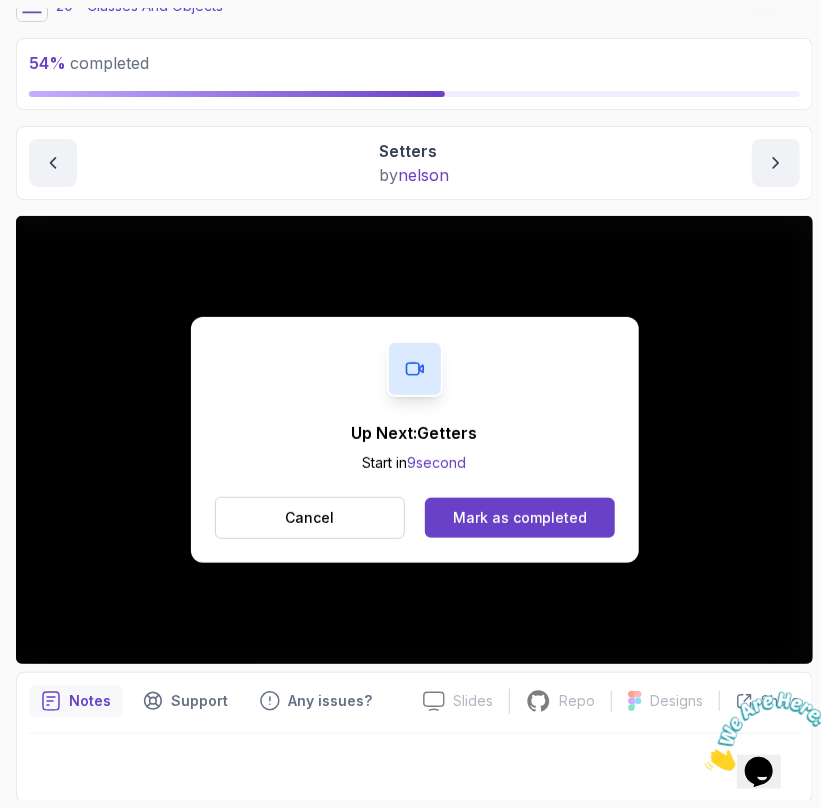 click on "Mark as completed" at bounding box center (520, 518) 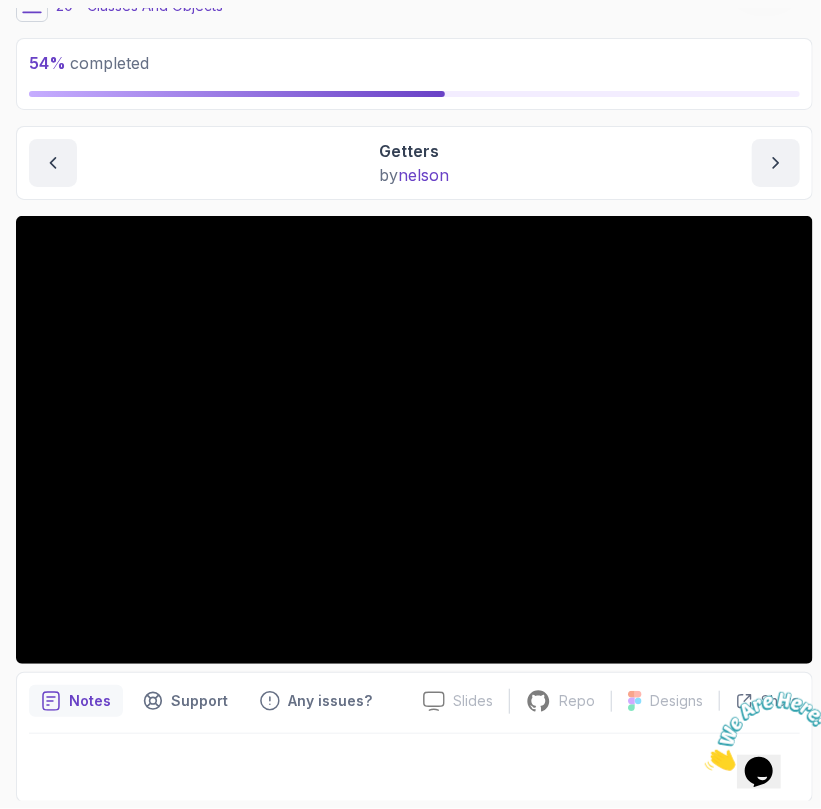 click 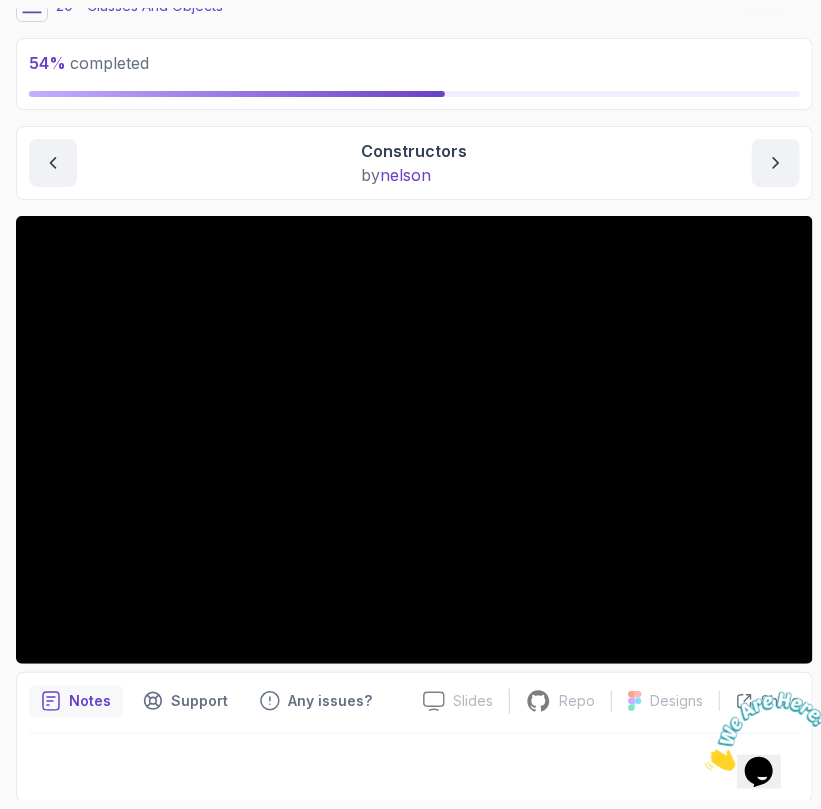 type 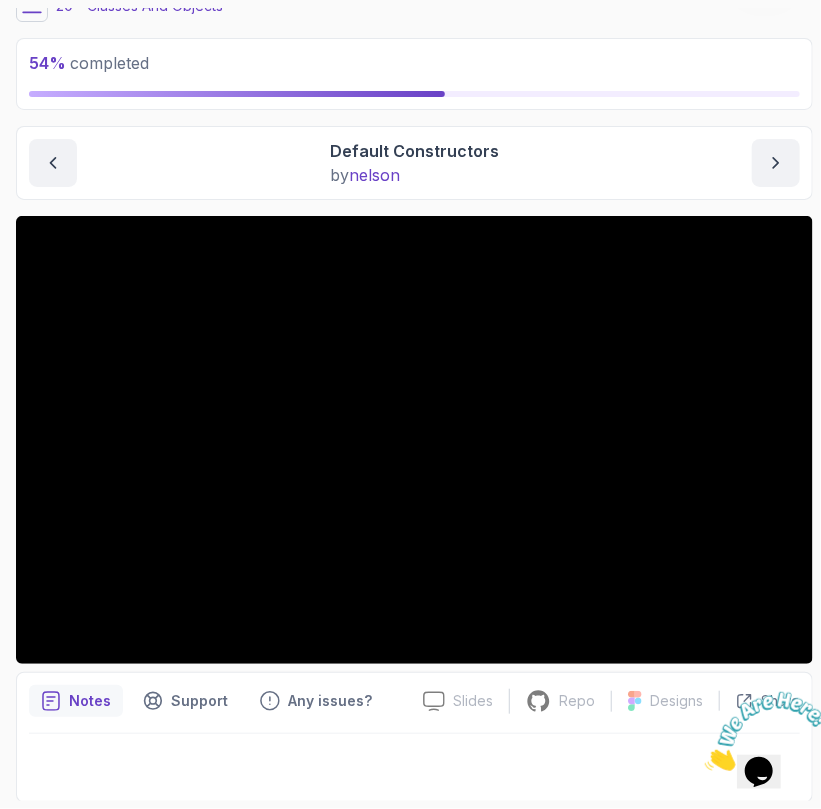 click at bounding box center [776, 163] 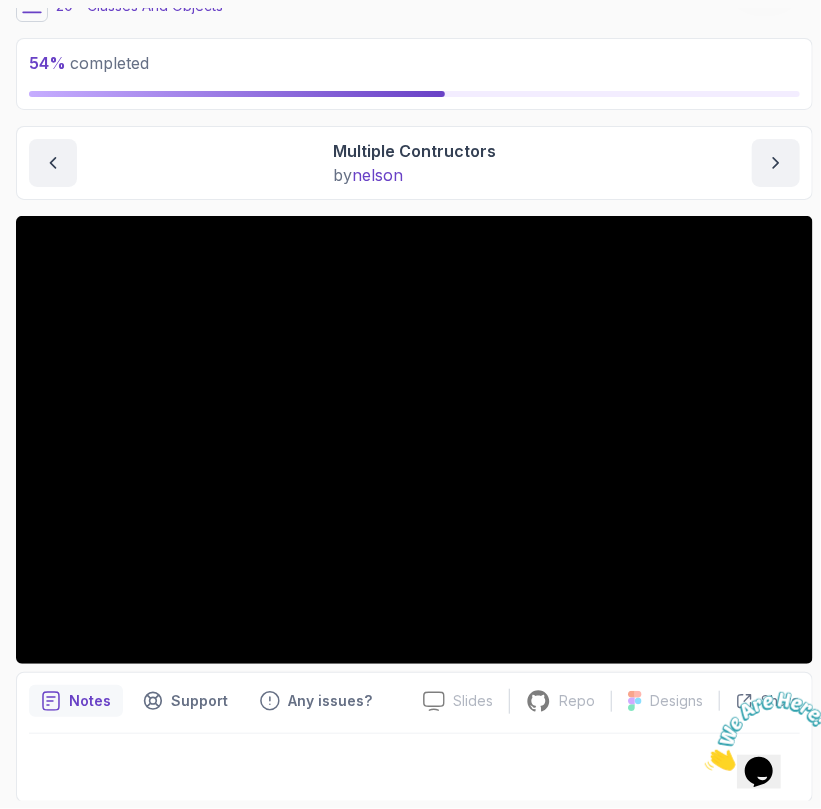 click at bounding box center [776, 163] 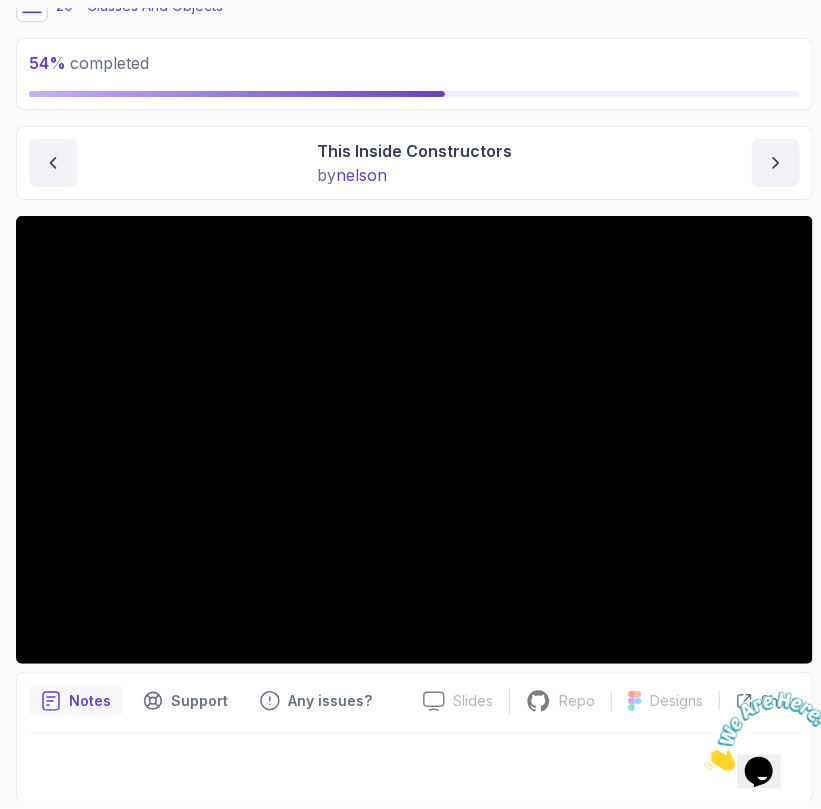 click at bounding box center [776, 163] 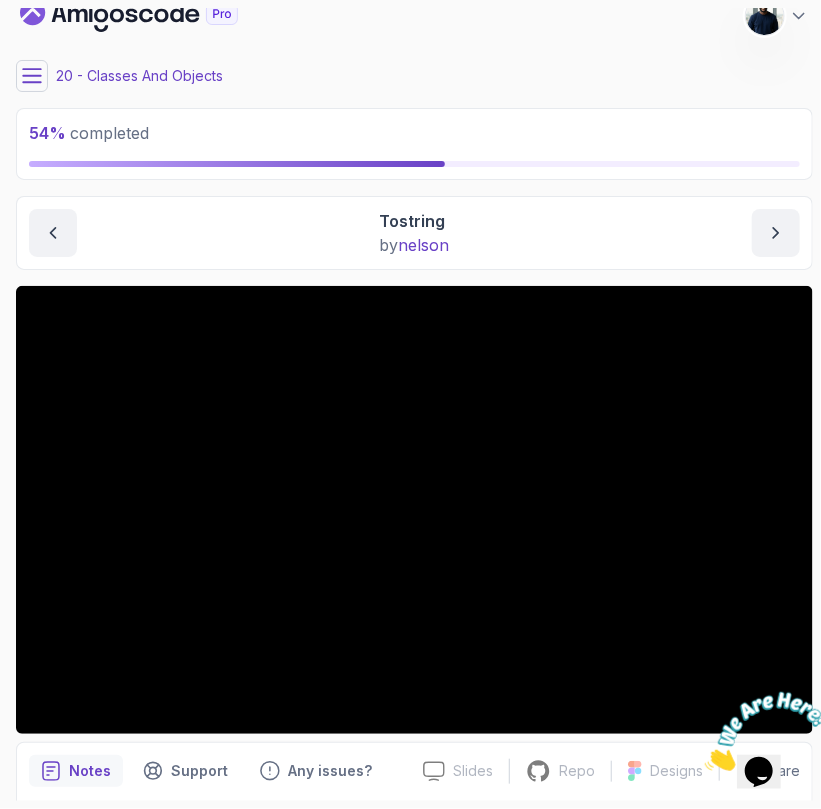 scroll, scrollTop: 0, scrollLeft: 0, axis: both 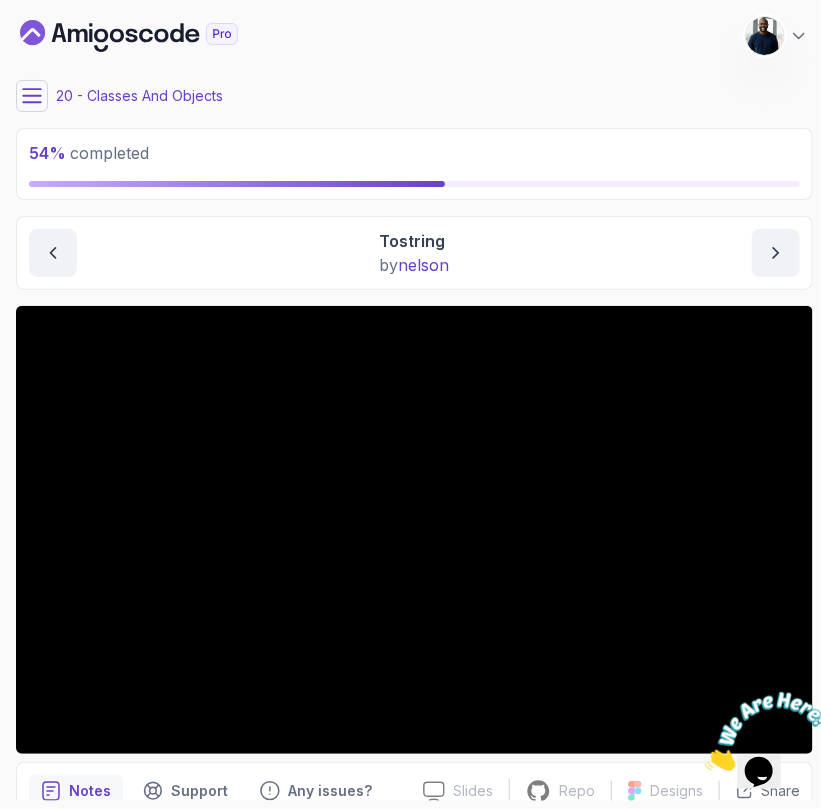 click 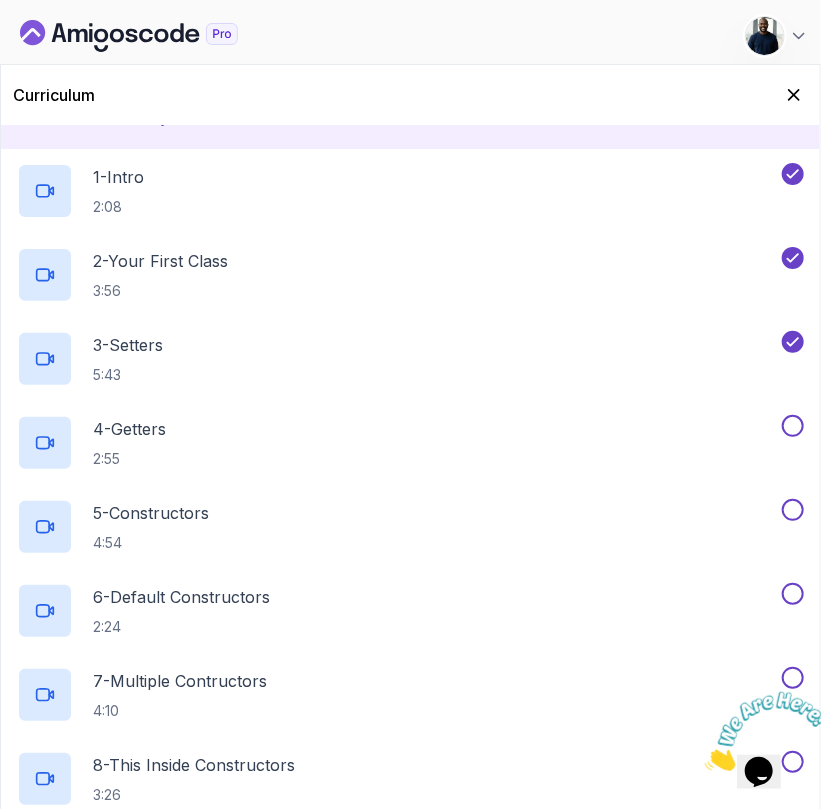 scroll, scrollTop: 900, scrollLeft: 0, axis: vertical 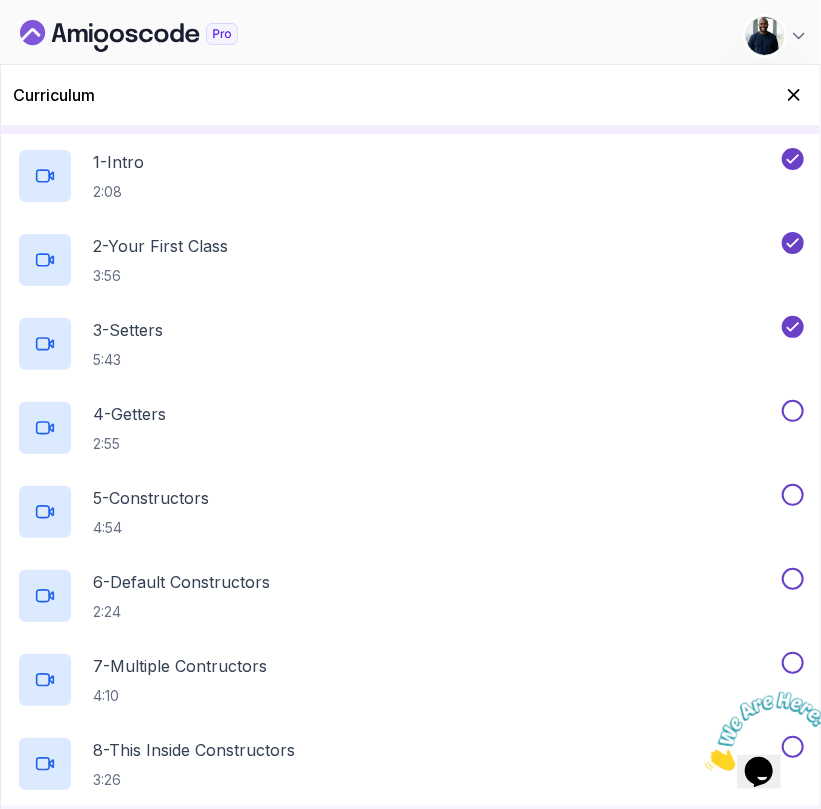 click at bounding box center (793, 411) 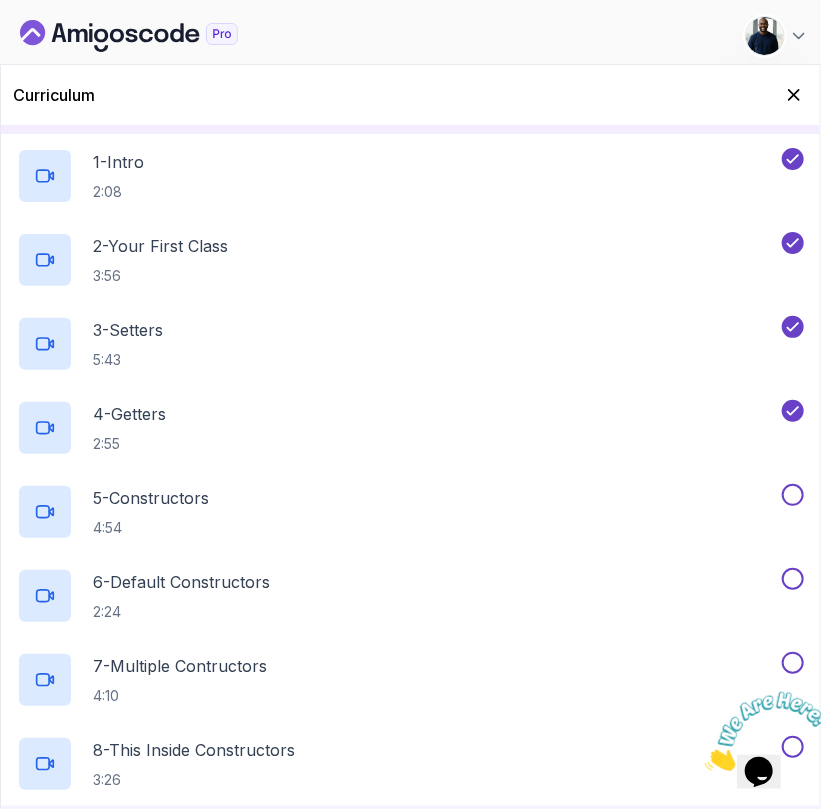 click at bounding box center (793, 495) 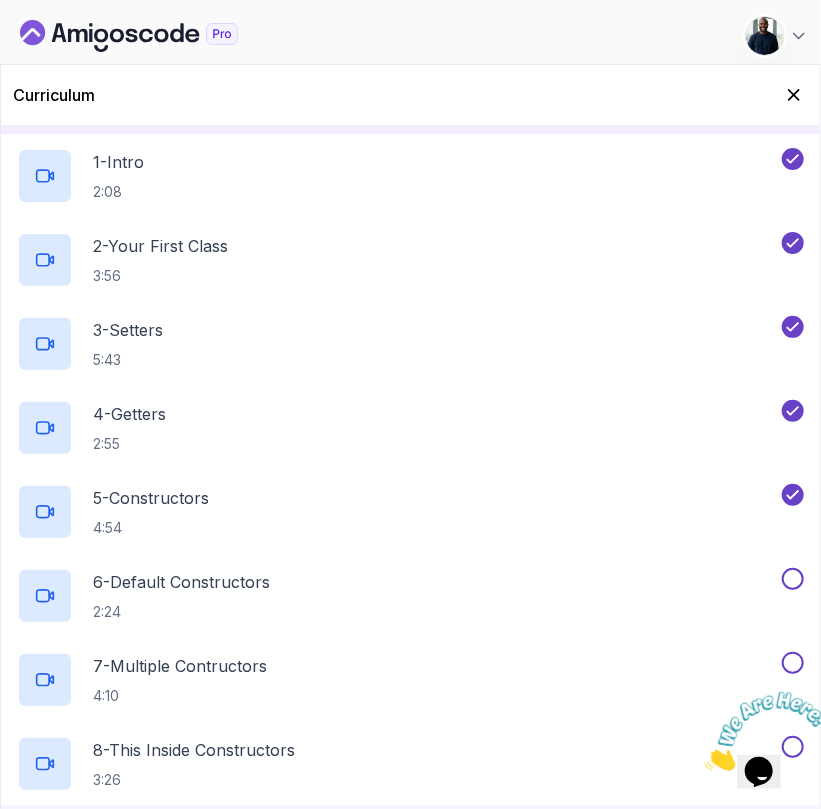 click at bounding box center (793, 579) 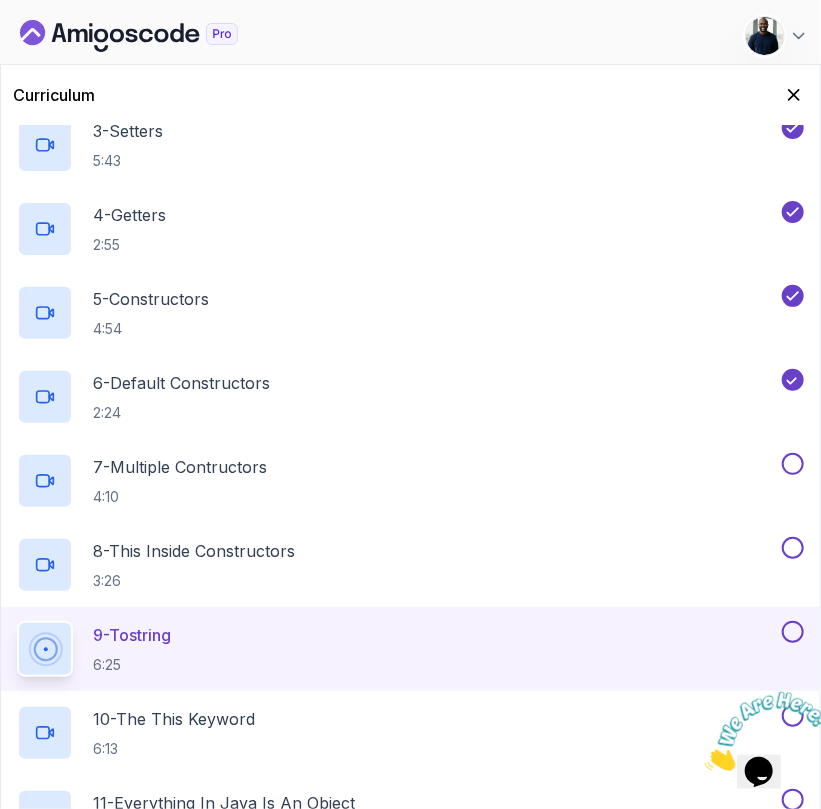 scroll, scrollTop: 1100, scrollLeft: 0, axis: vertical 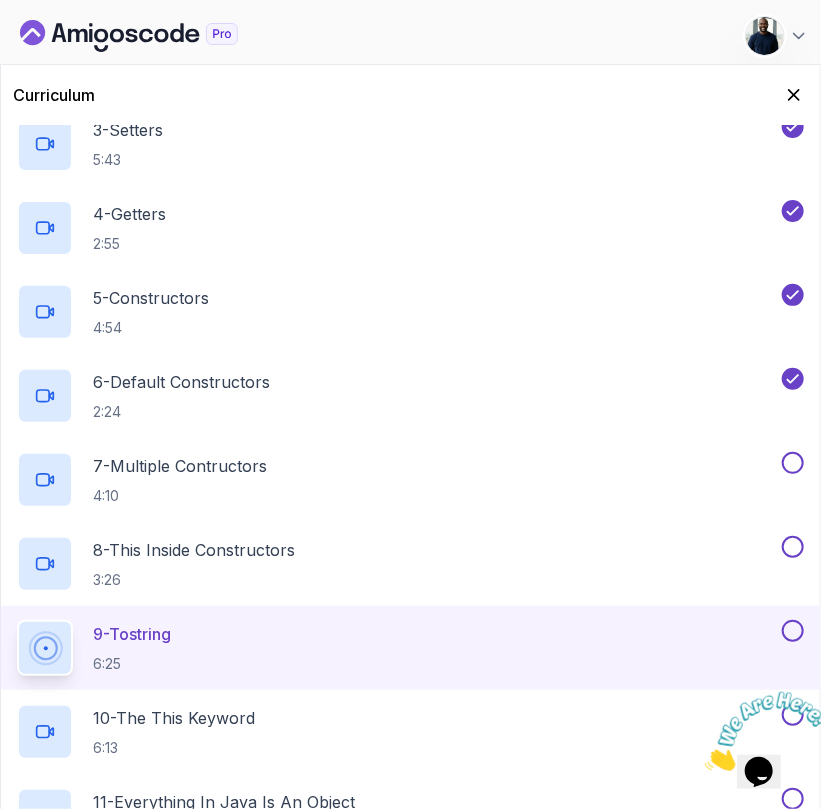 click at bounding box center [793, 463] 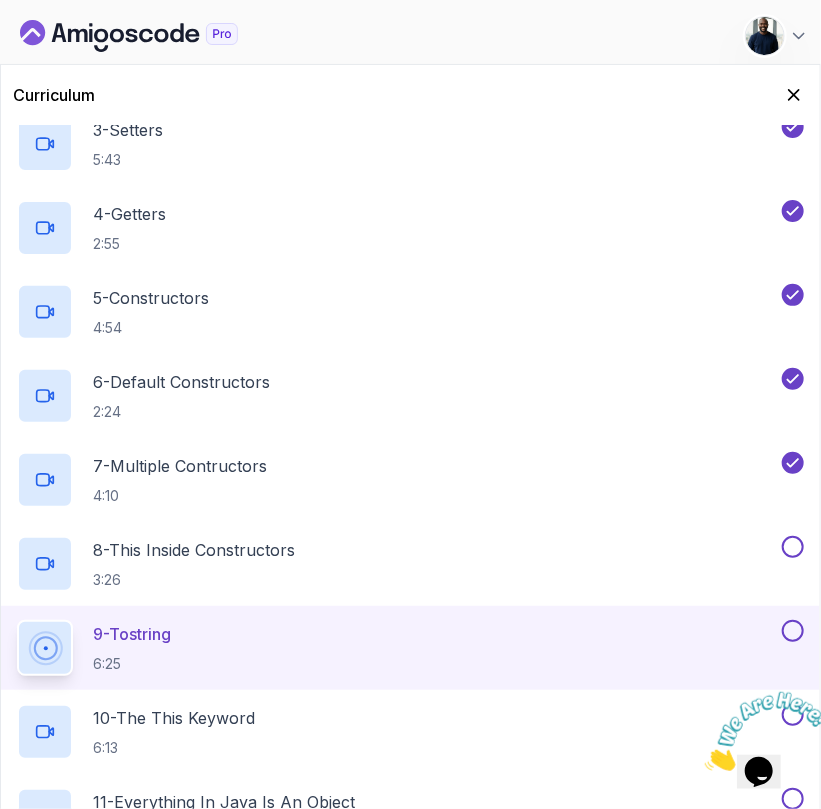 click at bounding box center (793, 547) 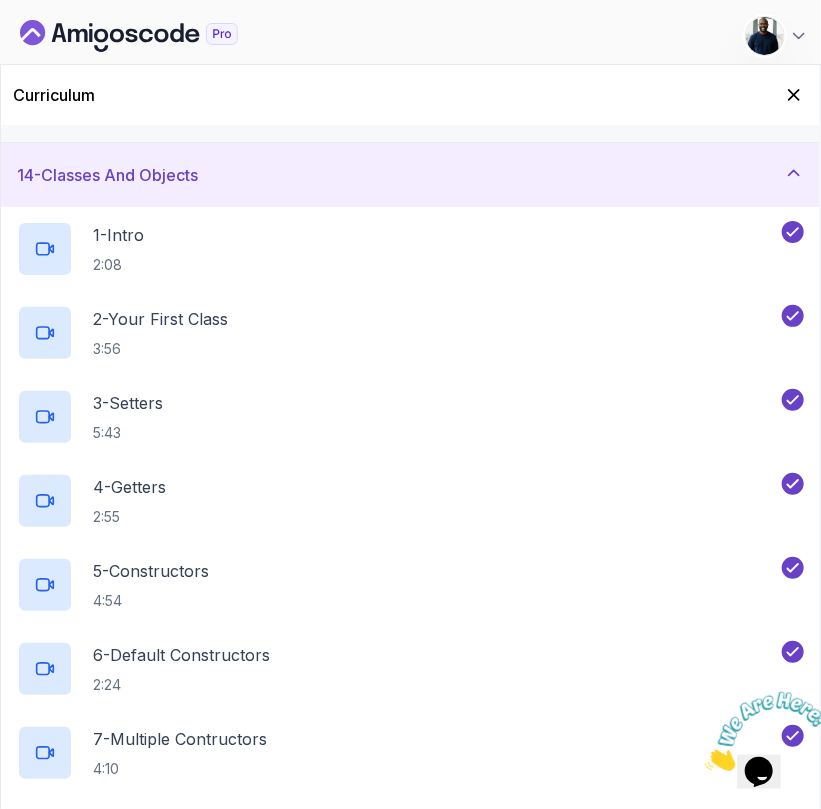 scroll, scrollTop: 600, scrollLeft: 0, axis: vertical 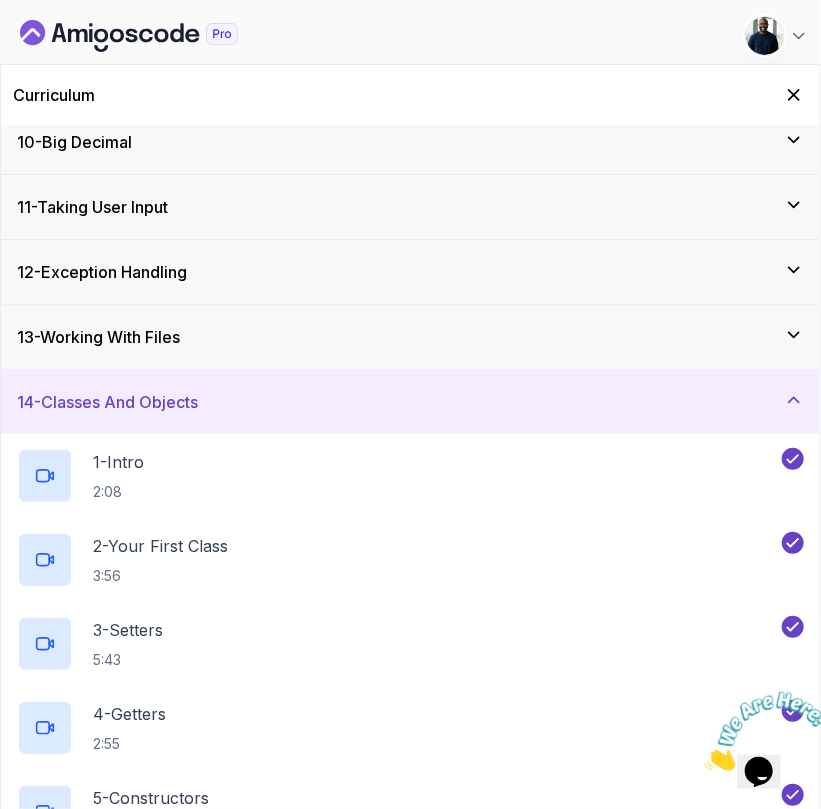 click 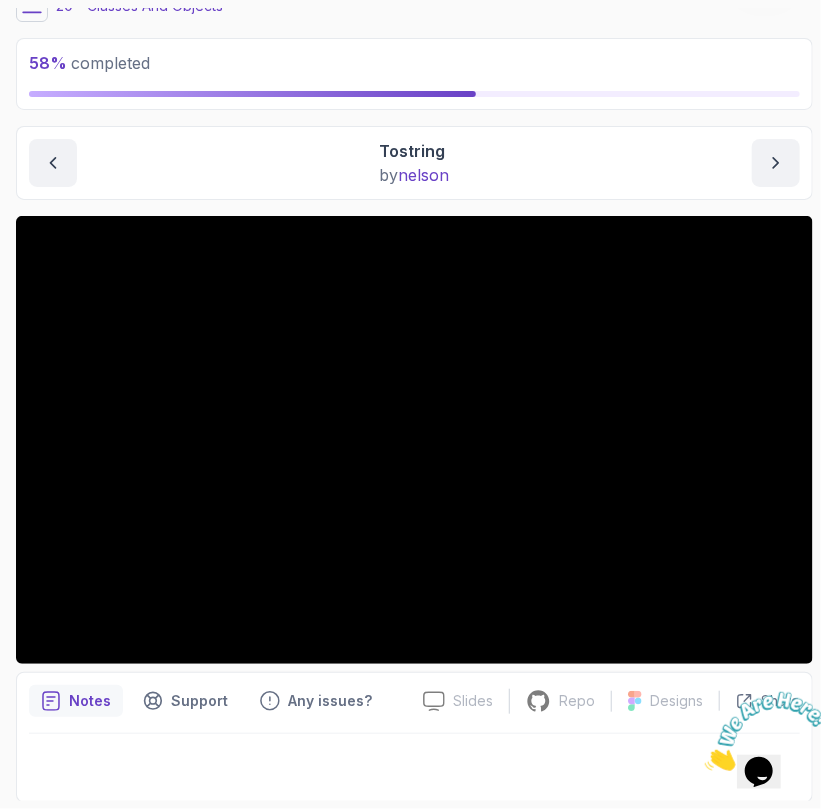 scroll, scrollTop: 0, scrollLeft: 0, axis: both 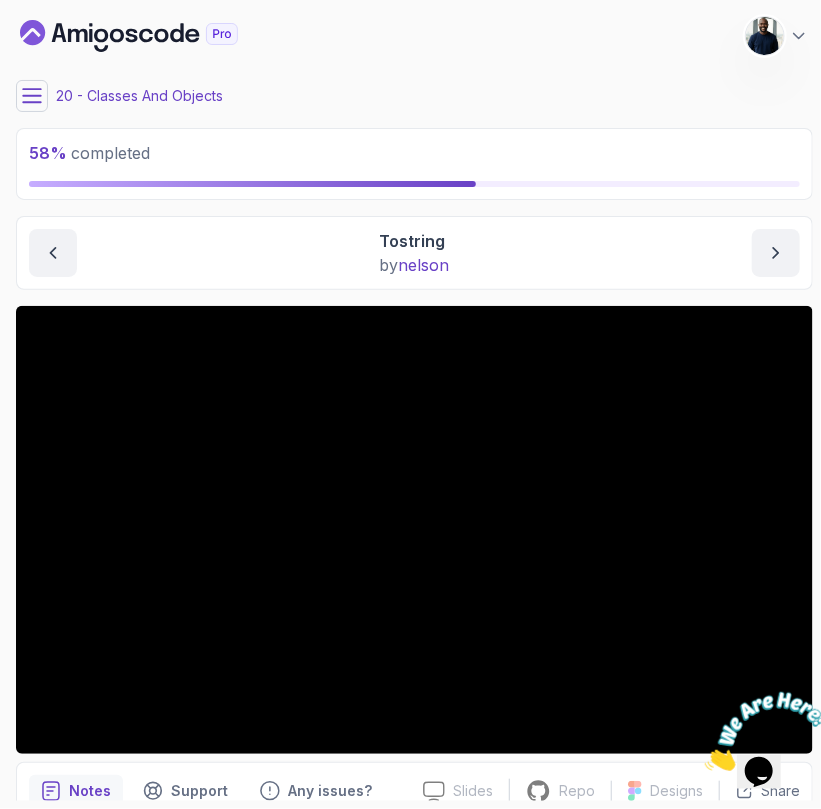 click at bounding box center [704, 764] 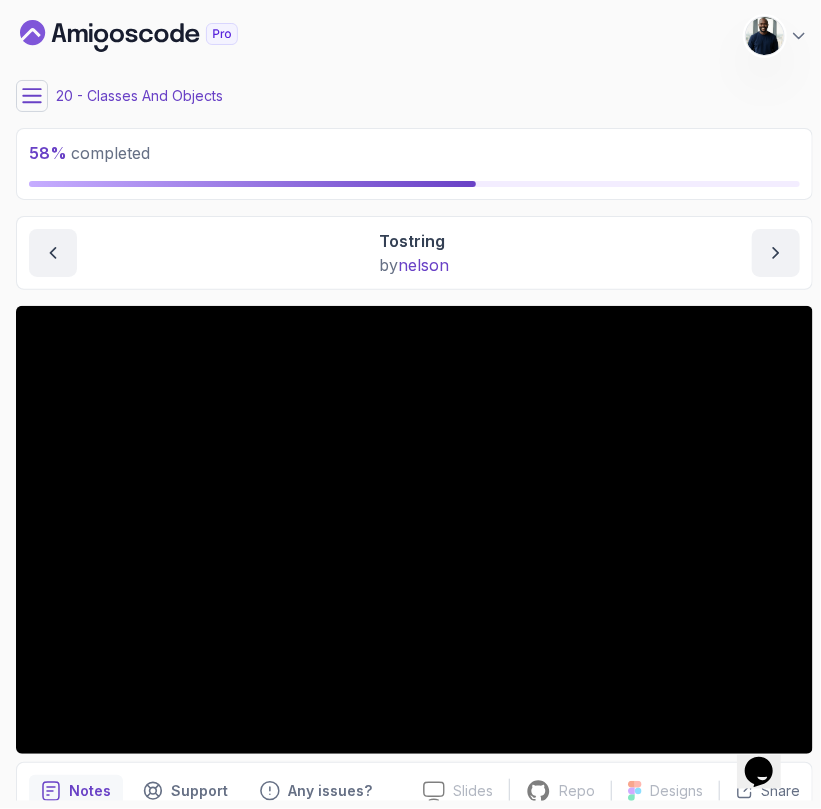 click at bounding box center (776, 253) 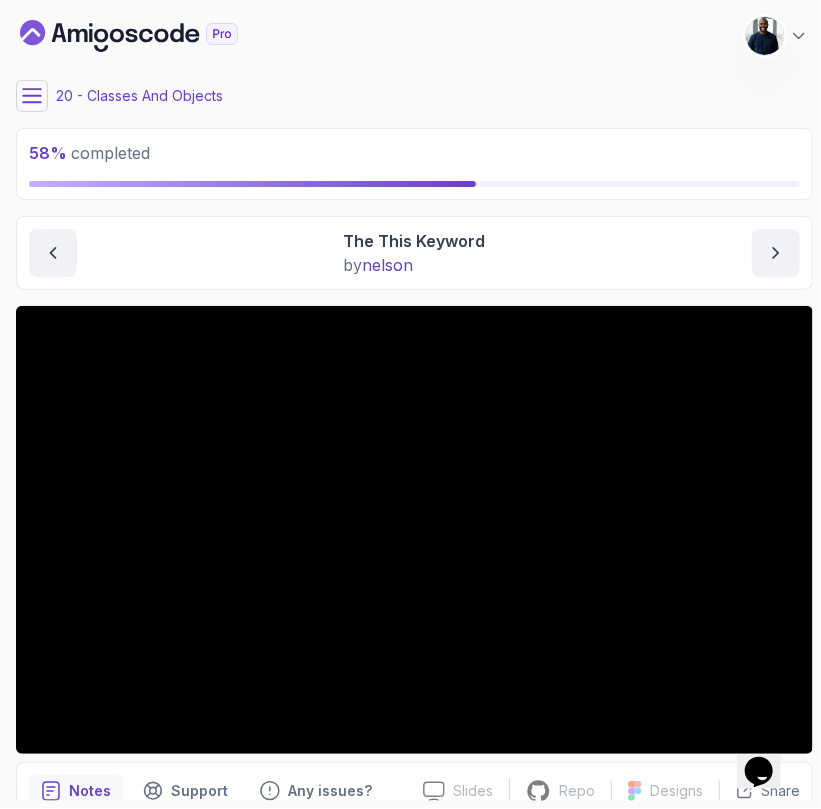 click 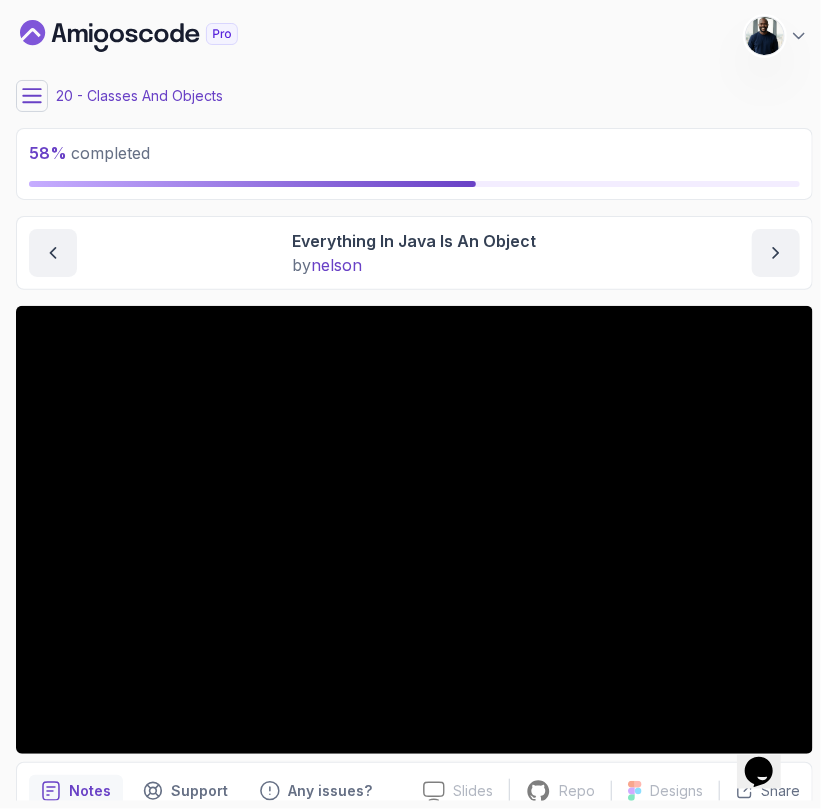 click 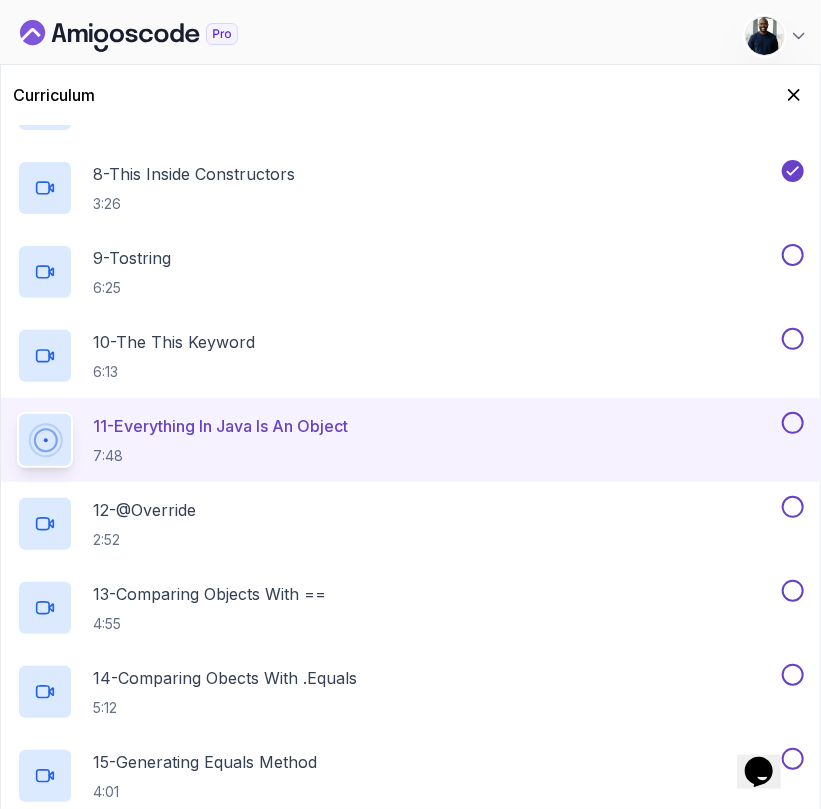 scroll, scrollTop: 1500, scrollLeft: 0, axis: vertical 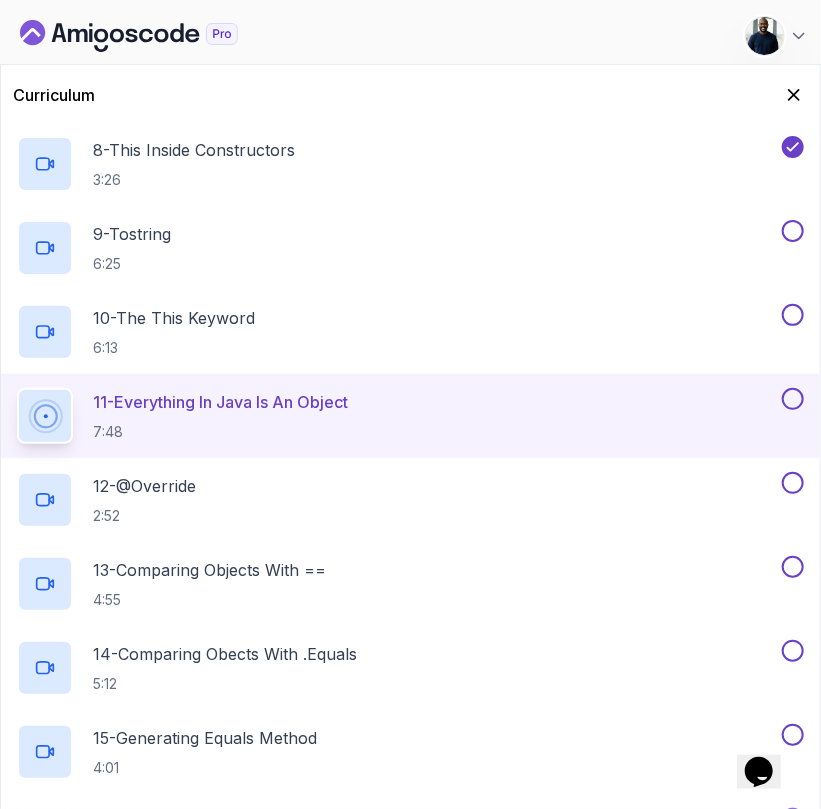 click at bounding box center [793, 231] 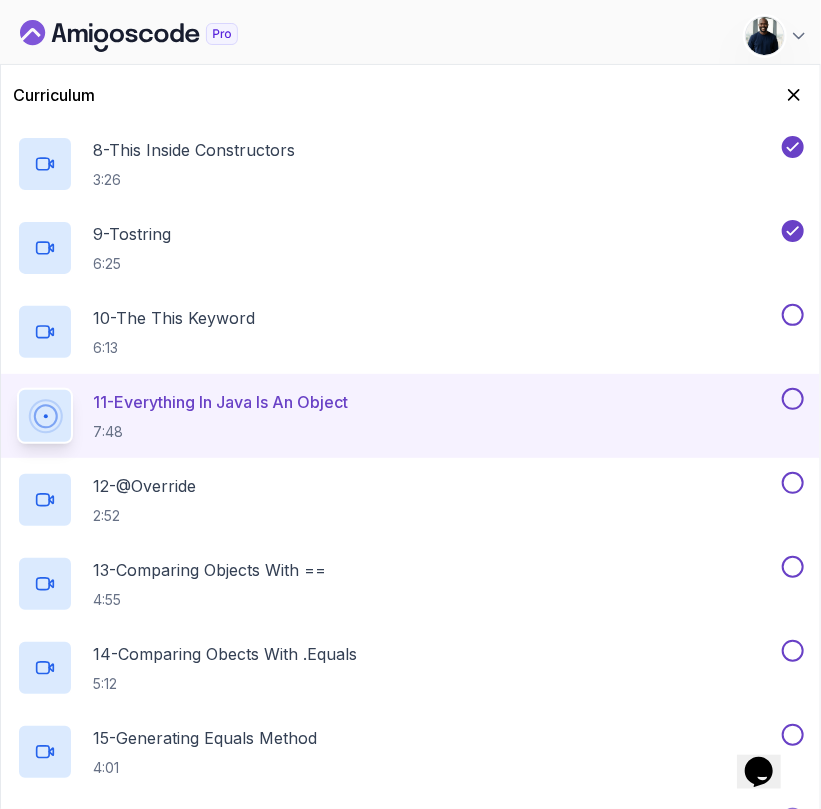 click at bounding box center [793, 315] 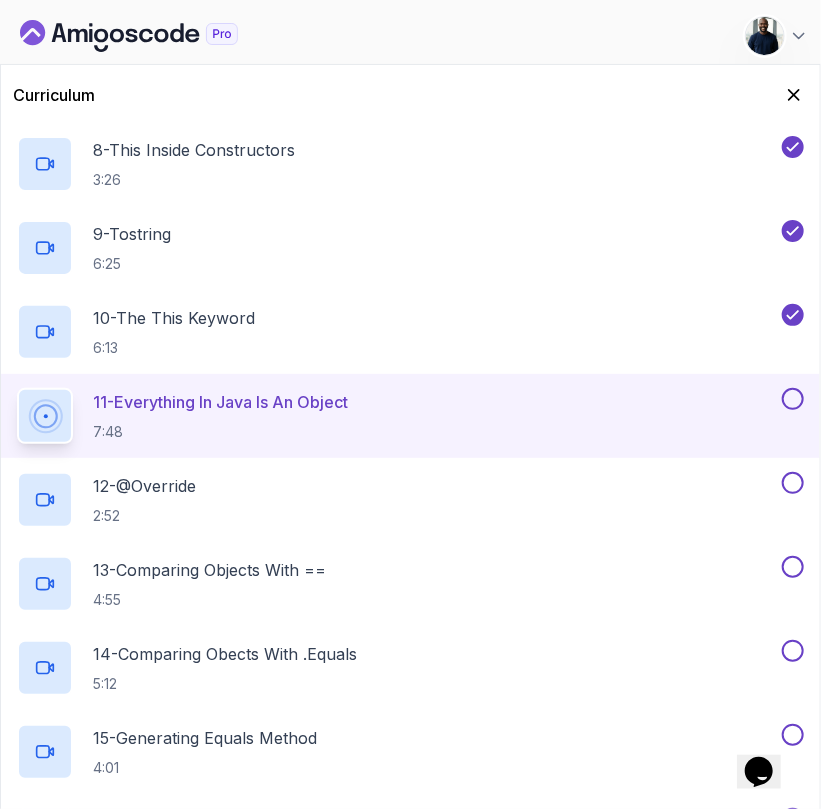click at bounding box center (793, 399) 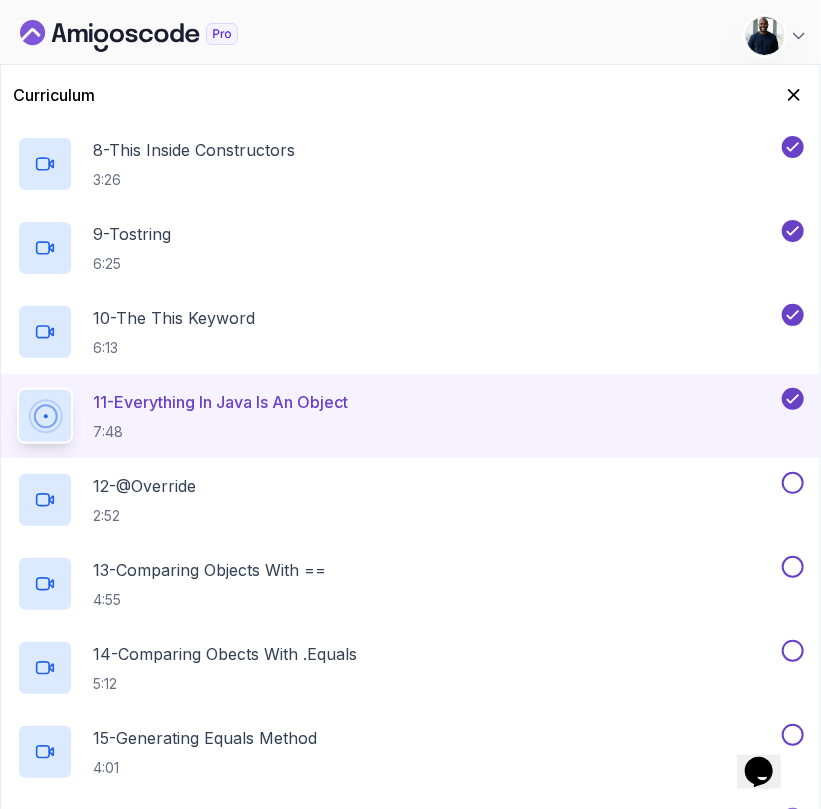 click 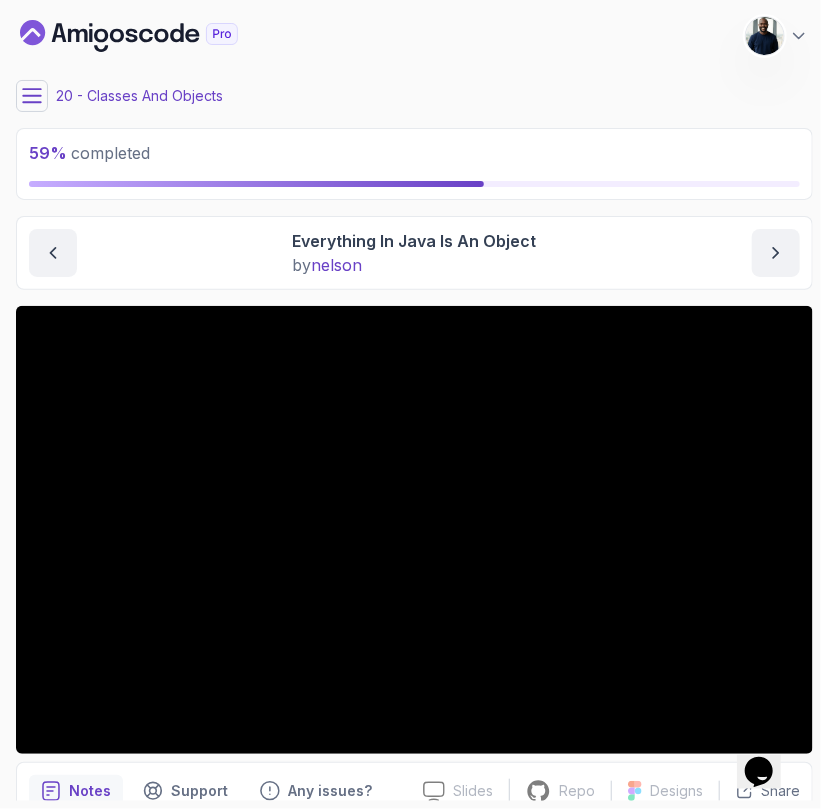 click at bounding box center (776, 253) 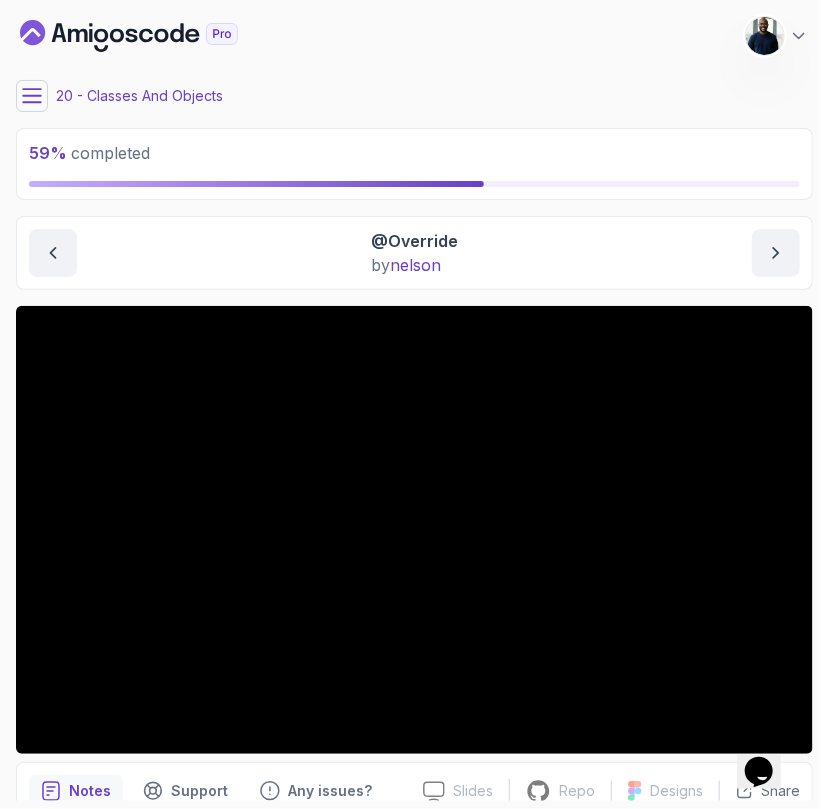 click at bounding box center [776, 253] 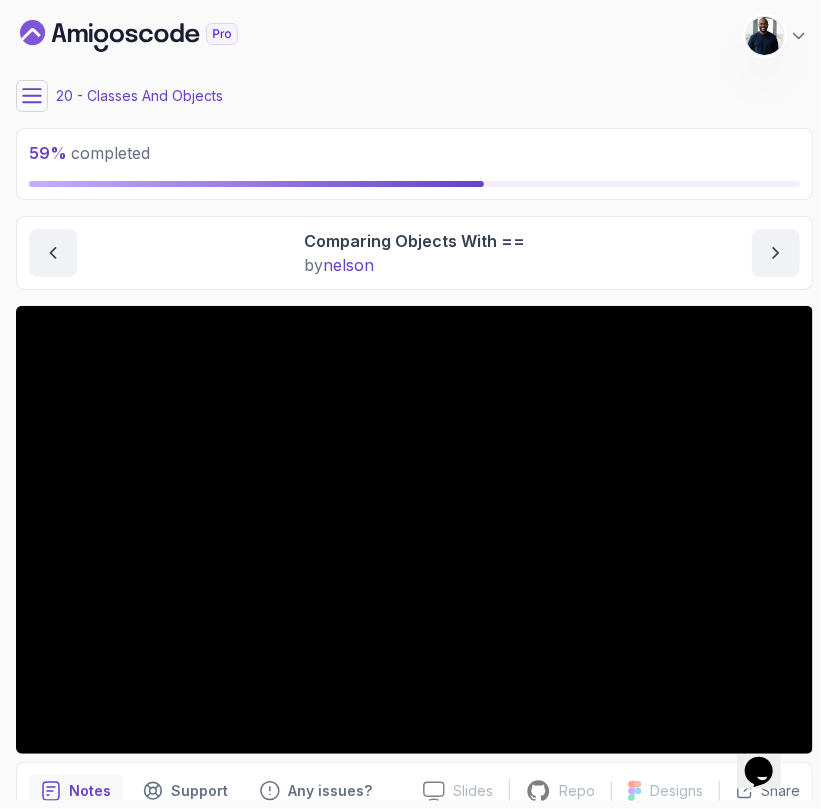 click at bounding box center [32, 96] 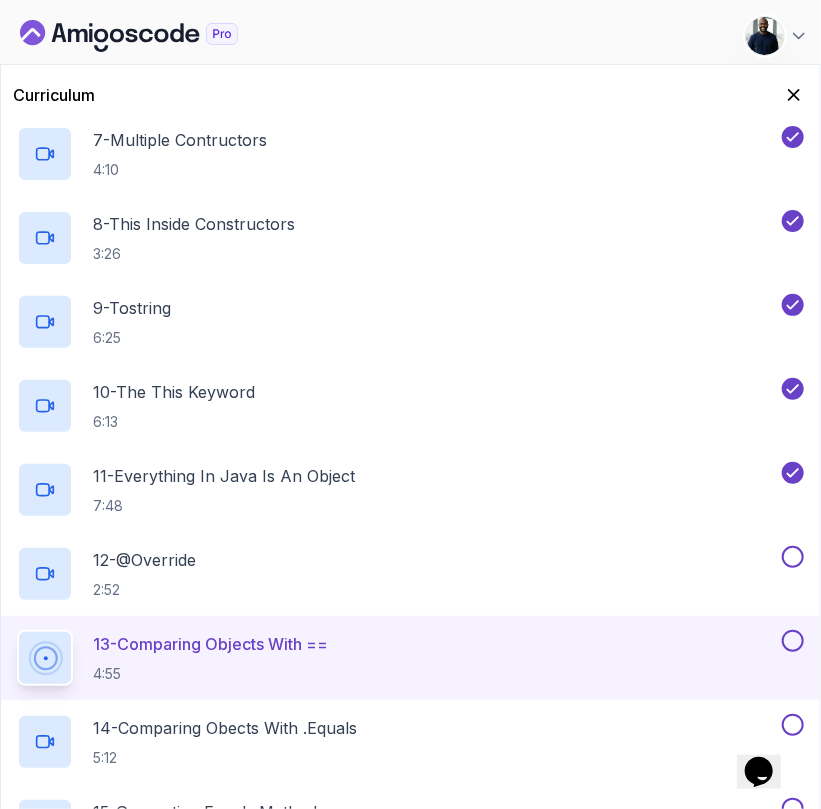 scroll, scrollTop: 1600, scrollLeft: 0, axis: vertical 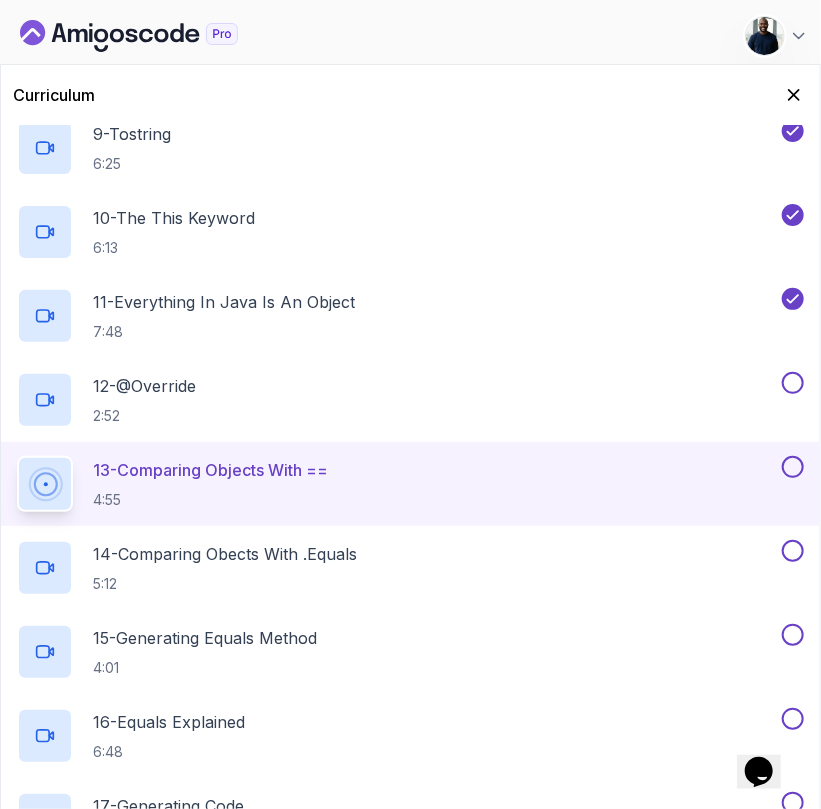 click at bounding box center (793, 383) 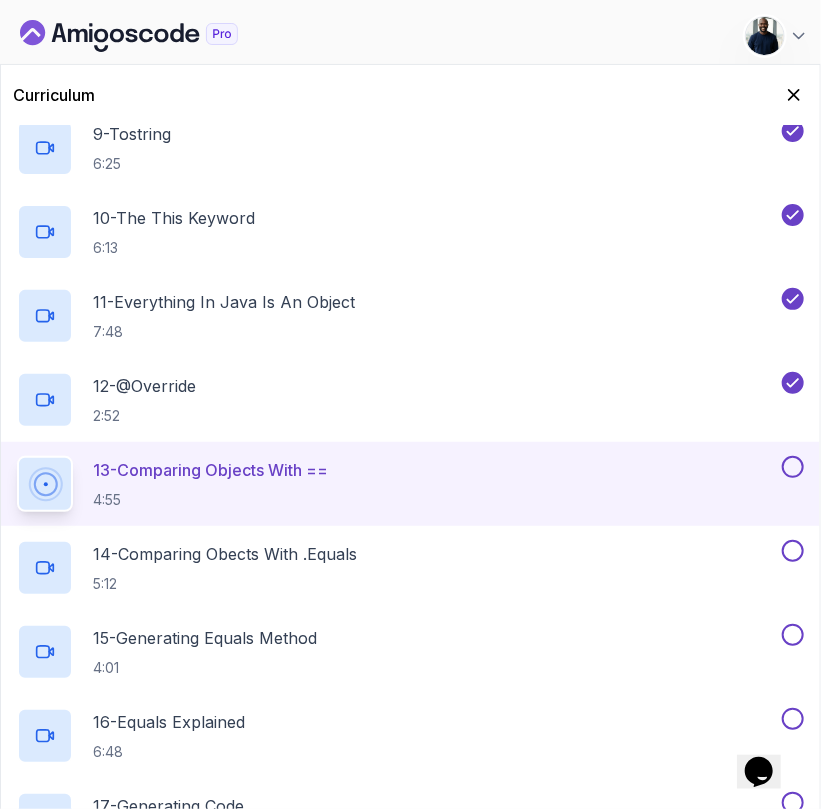click at bounding box center [793, 467] 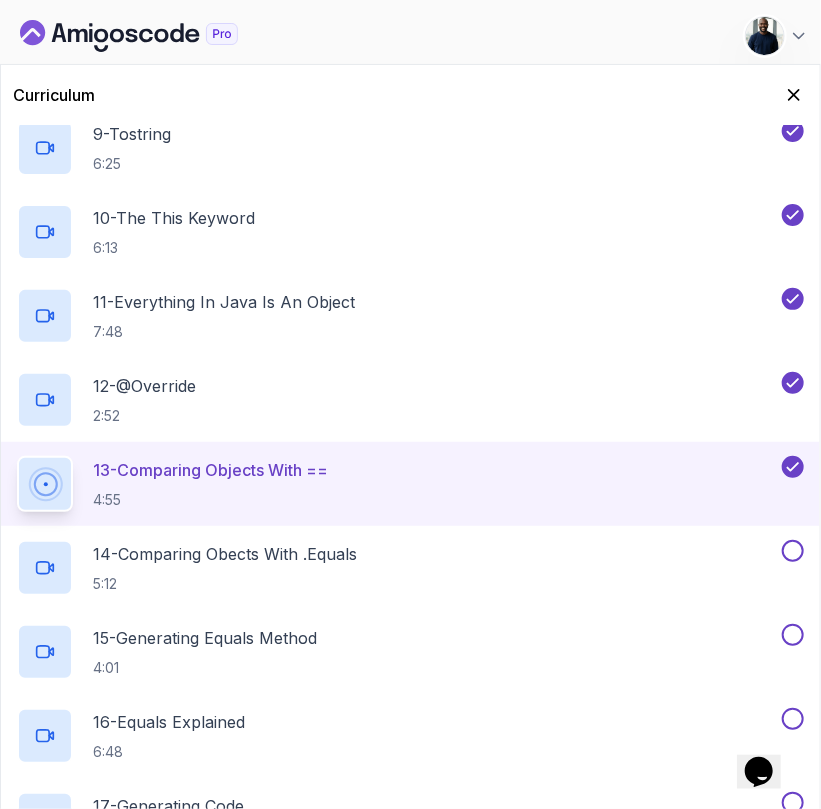click at bounding box center [793, 551] 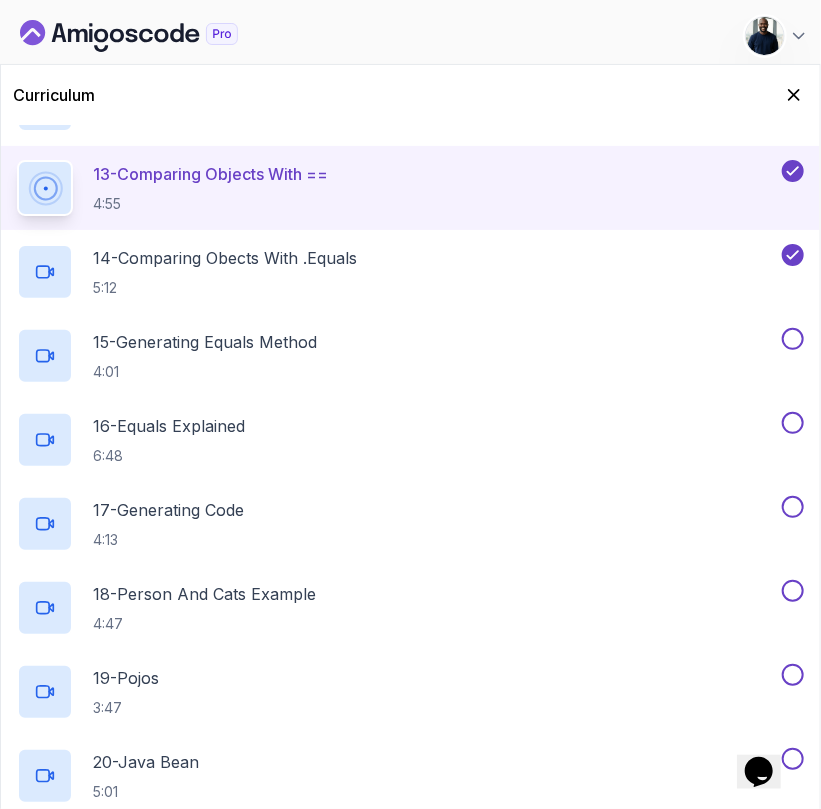 scroll, scrollTop: 1714, scrollLeft: 0, axis: vertical 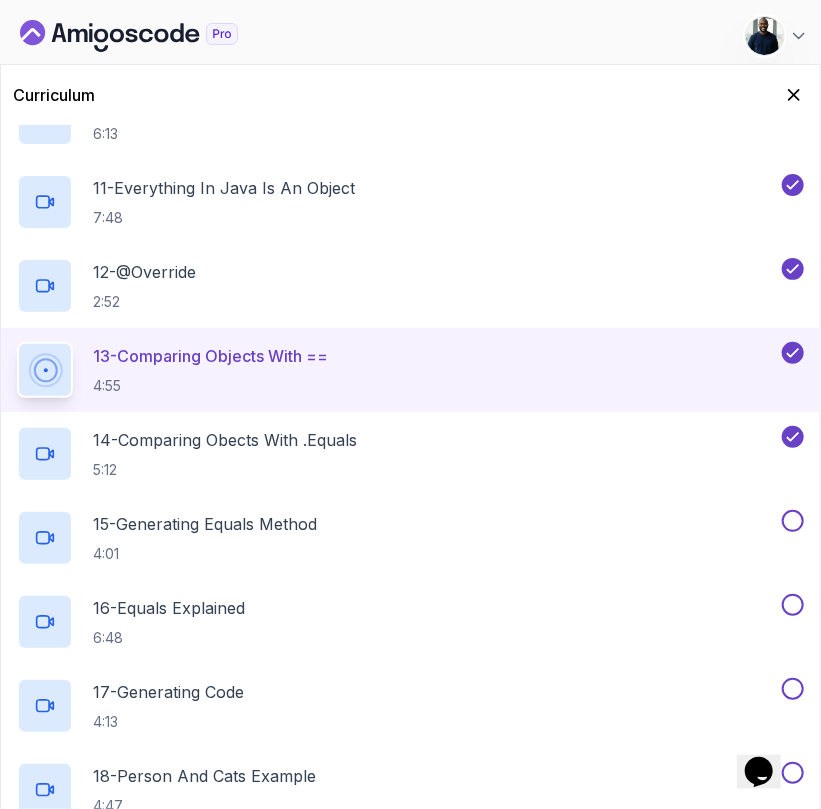 click 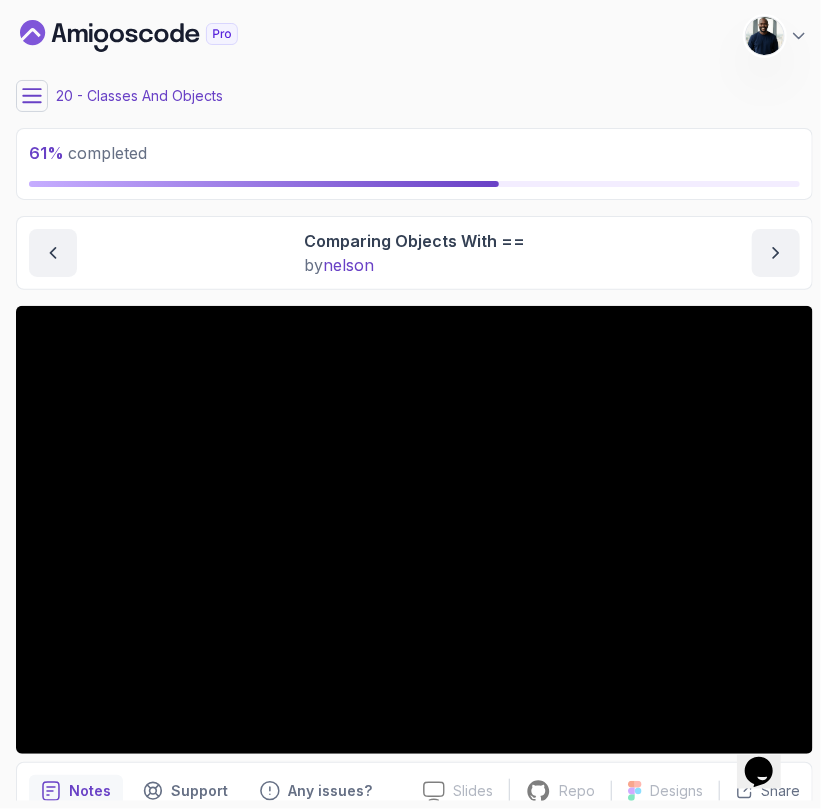 click at bounding box center (776, 253) 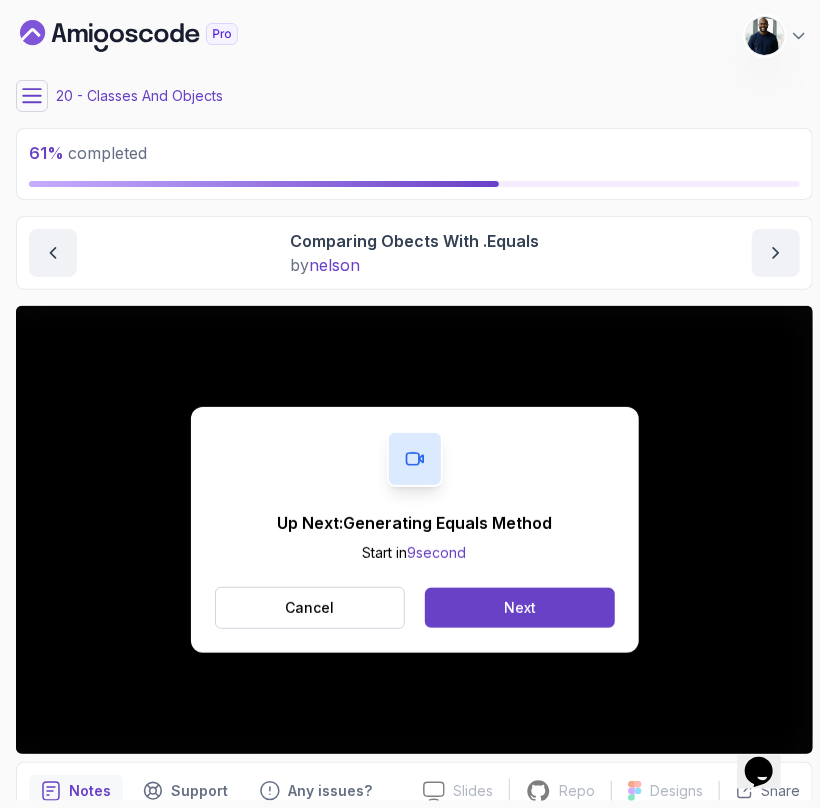 click on "Next" at bounding box center (519, 608) 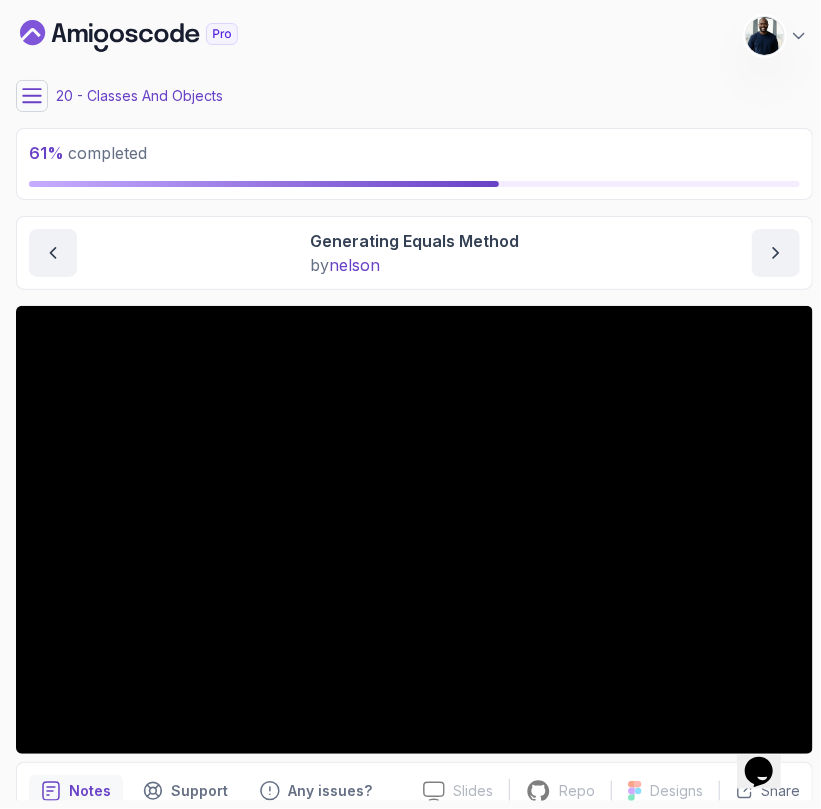 click at bounding box center (776, 253) 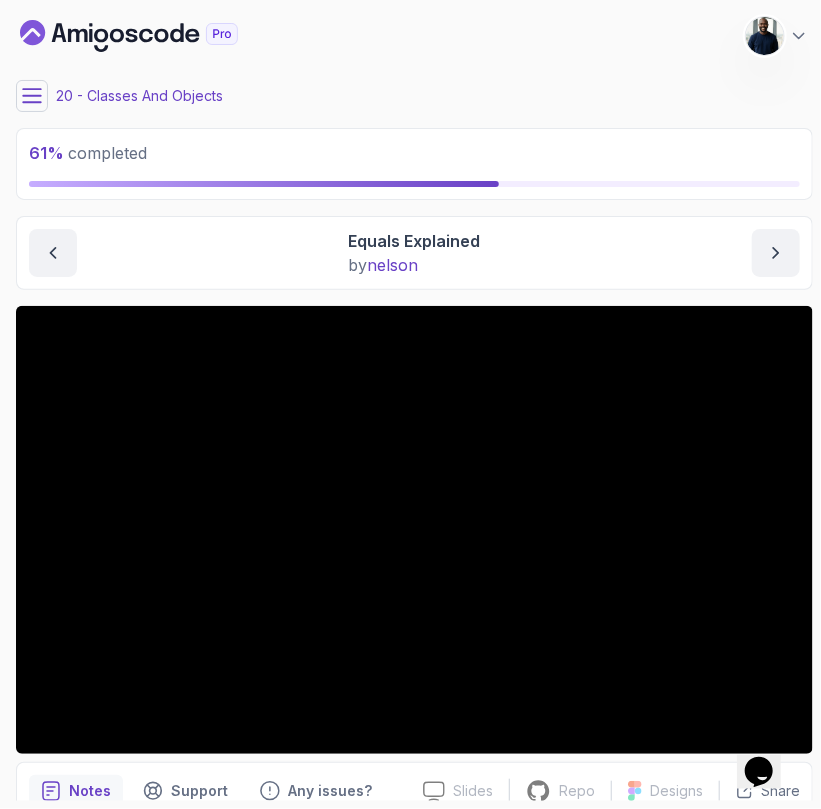 click 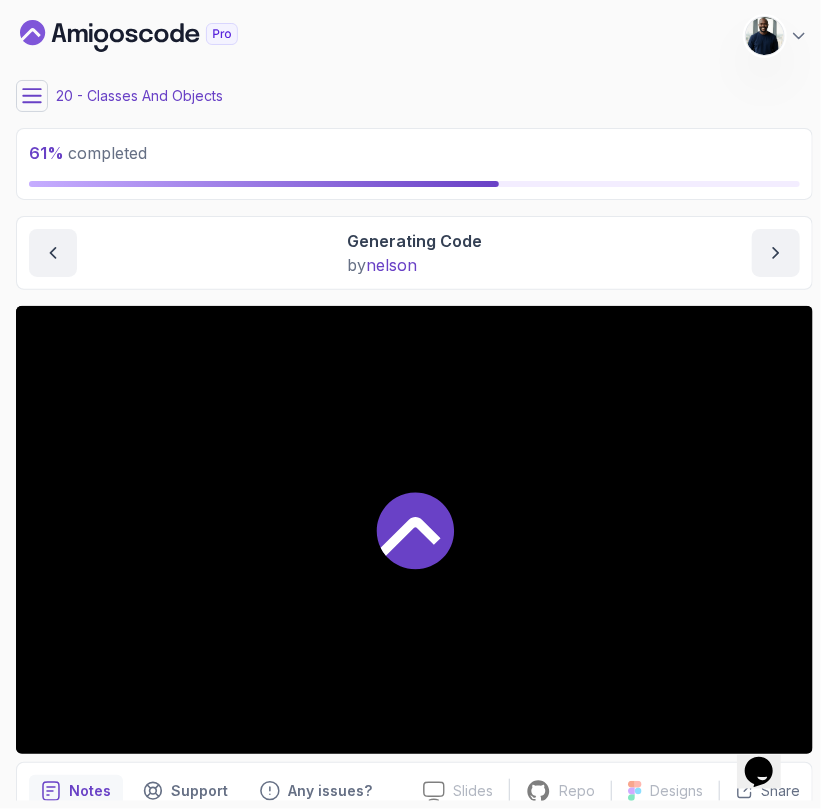 click 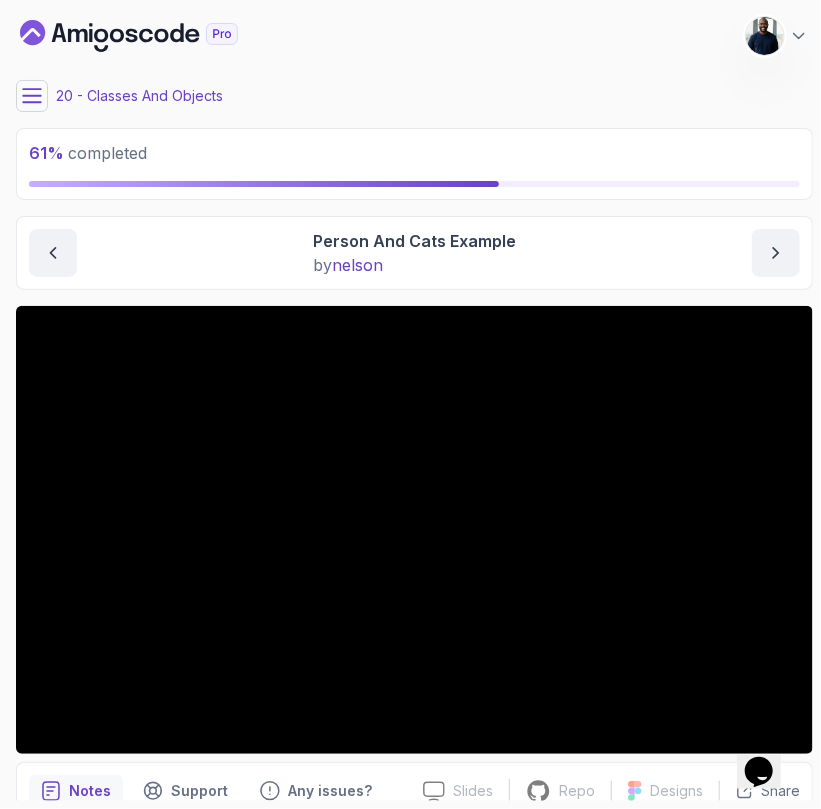 click at bounding box center (53, 253) 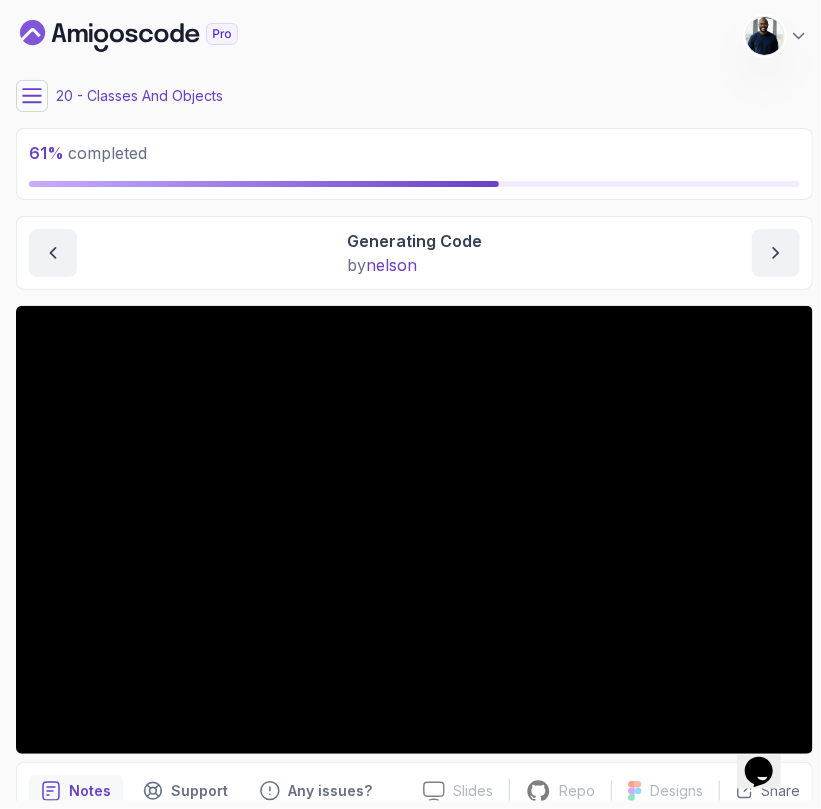 click at bounding box center [53, 253] 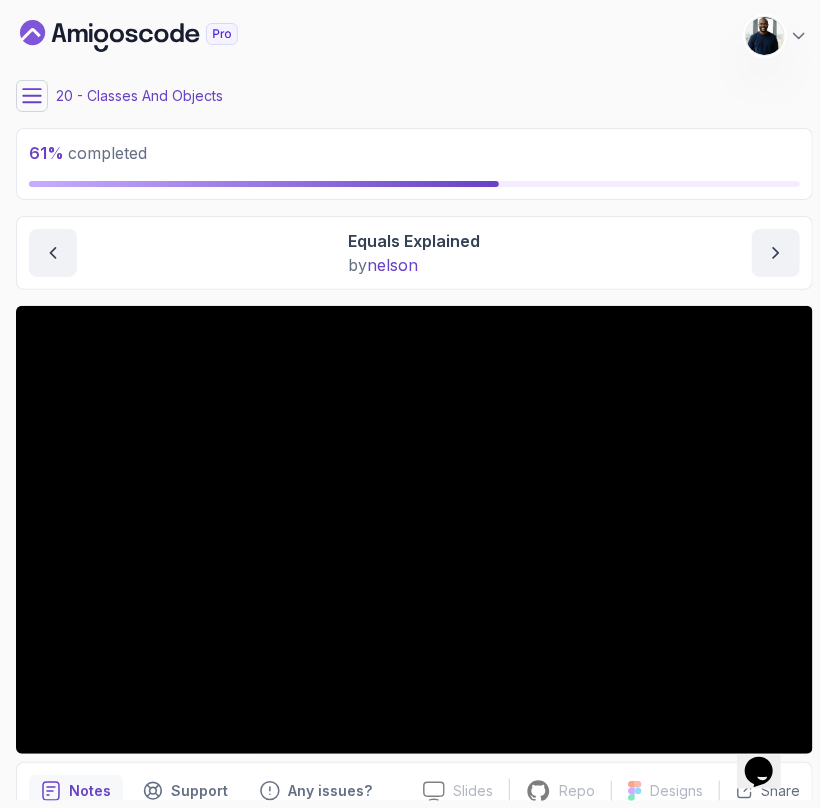 click 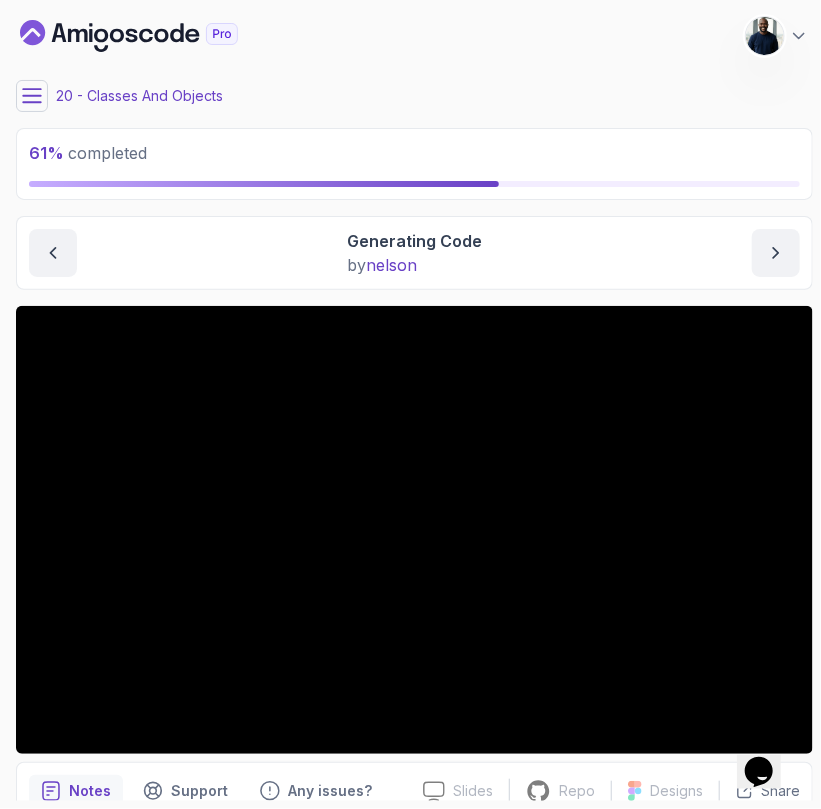 click at bounding box center [32, 96] 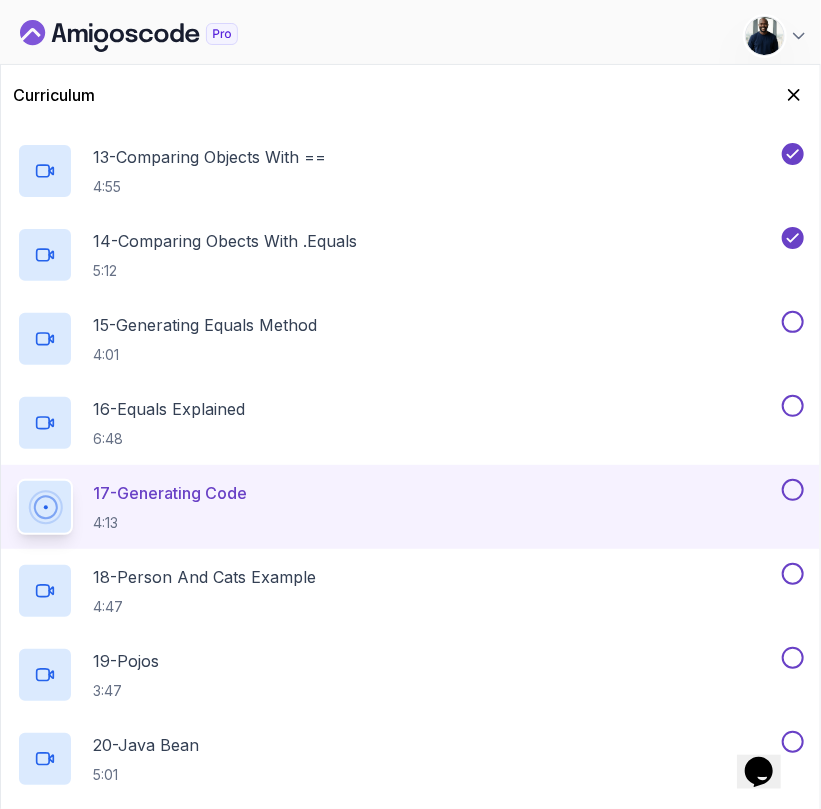 scroll, scrollTop: 1900, scrollLeft: 0, axis: vertical 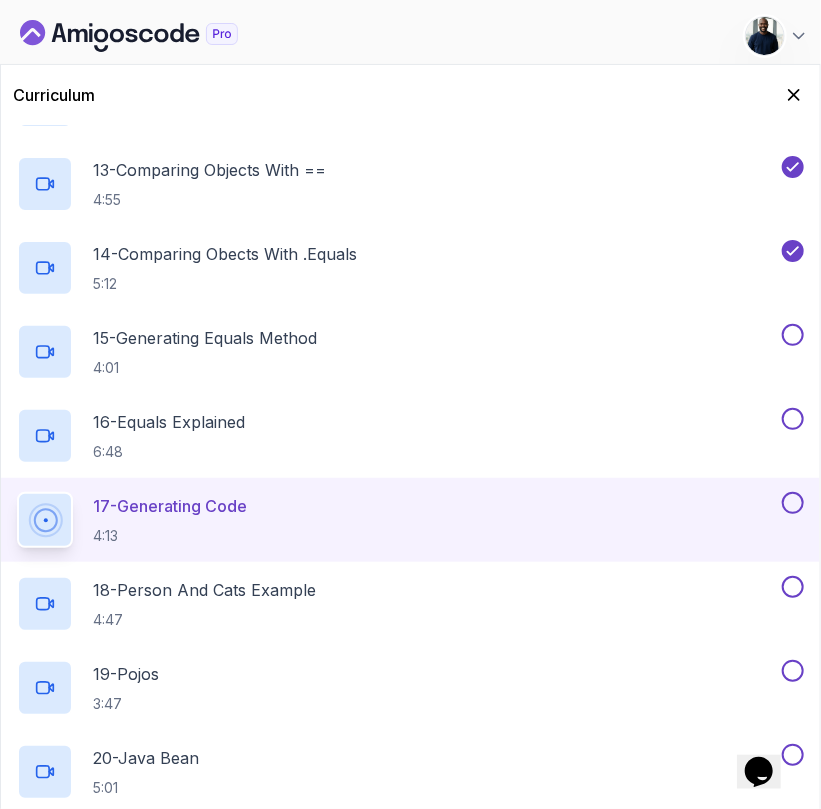 click at bounding box center (793, 335) 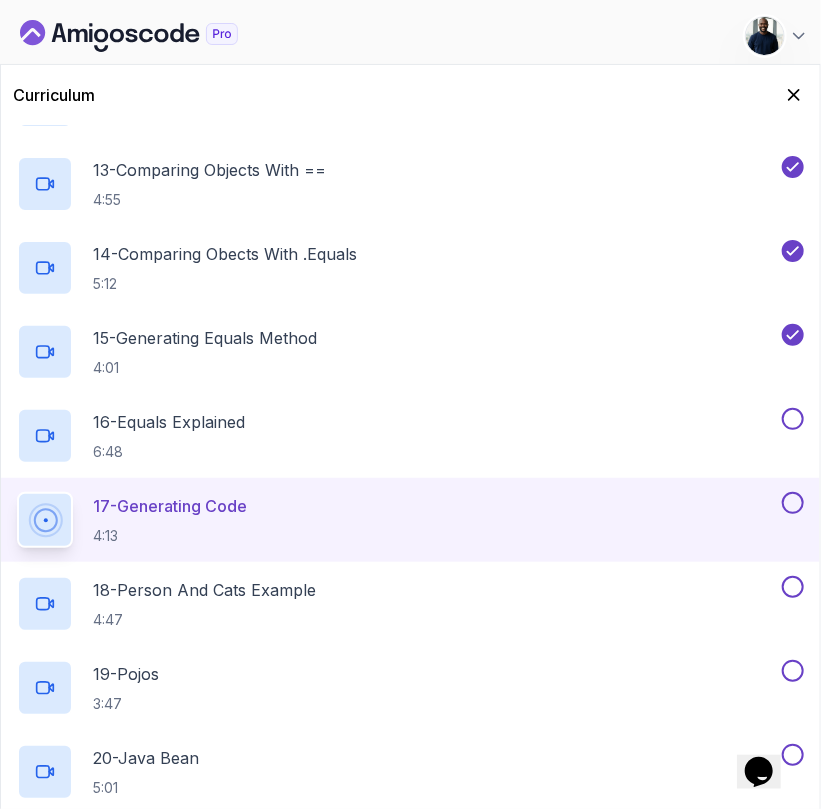 click at bounding box center (793, 419) 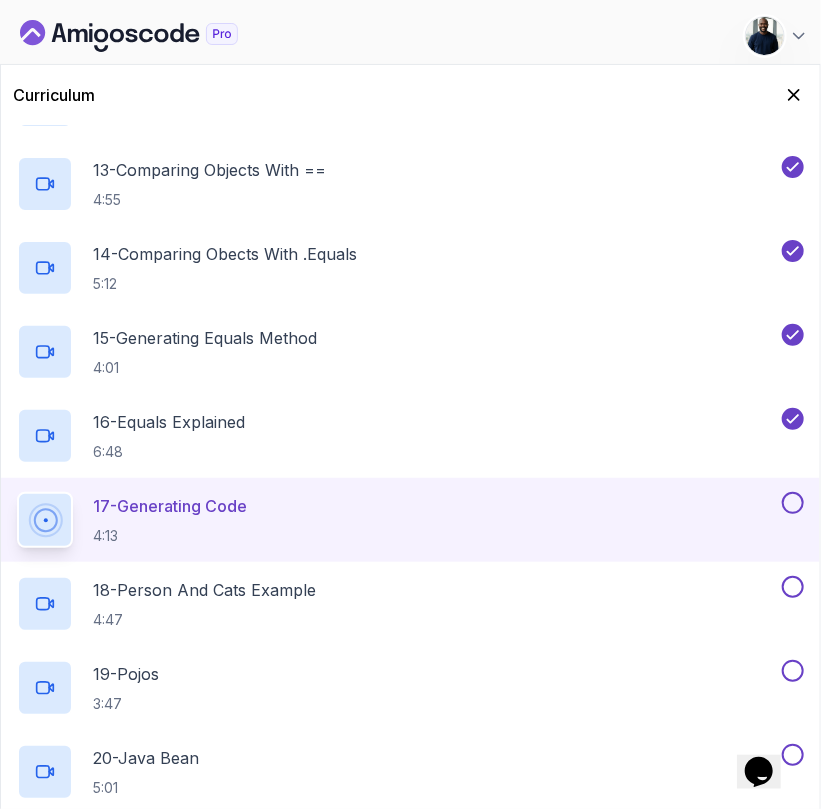 click at bounding box center (793, 503) 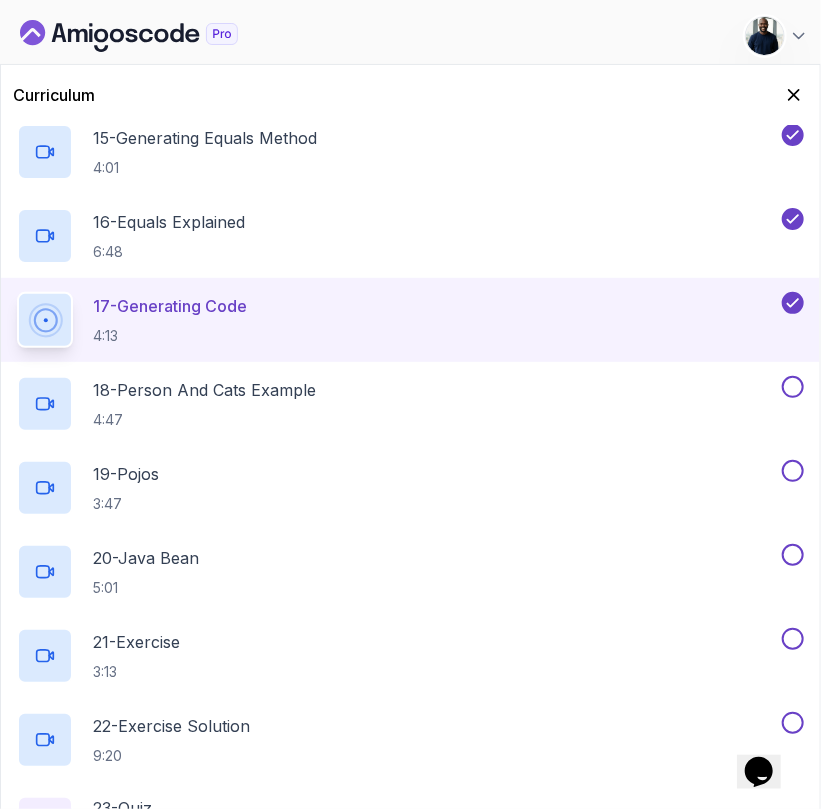 scroll, scrollTop: 2200, scrollLeft: 0, axis: vertical 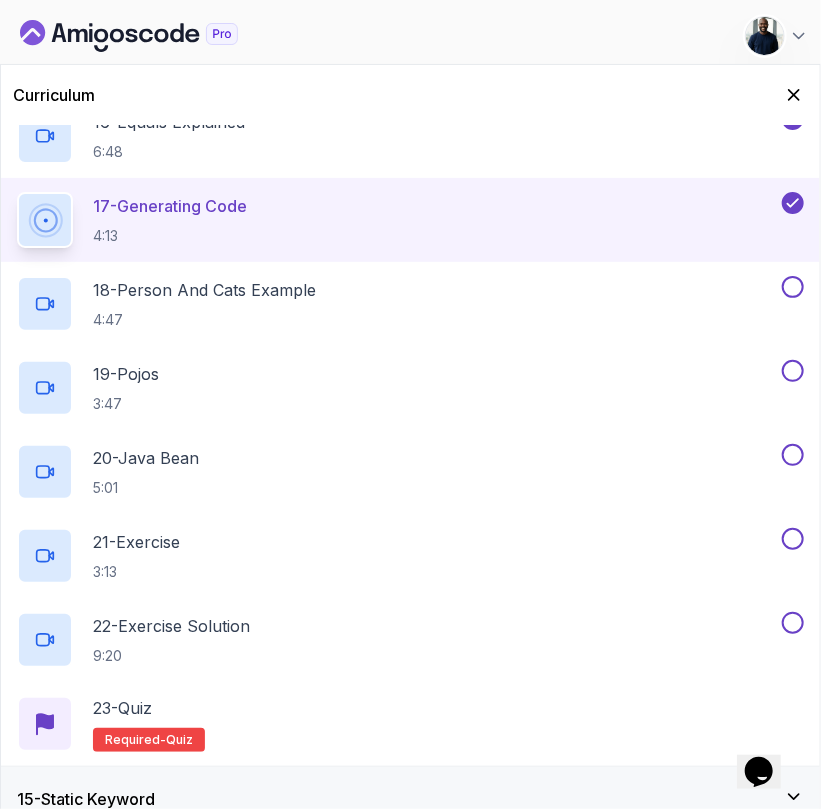 click at bounding box center [791, 287] 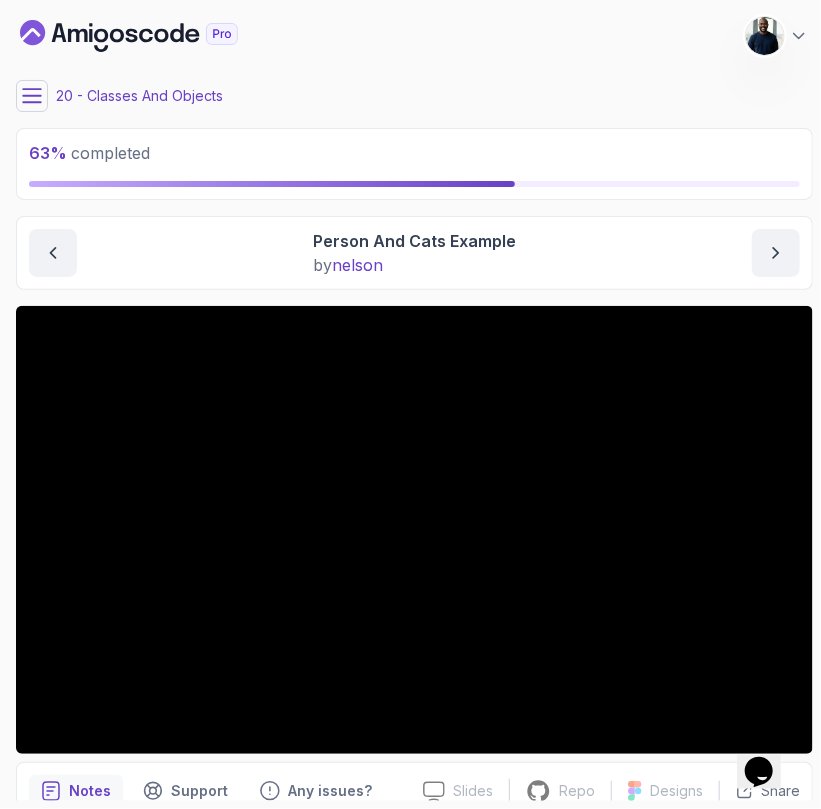 click at bounding box center (53, 253) 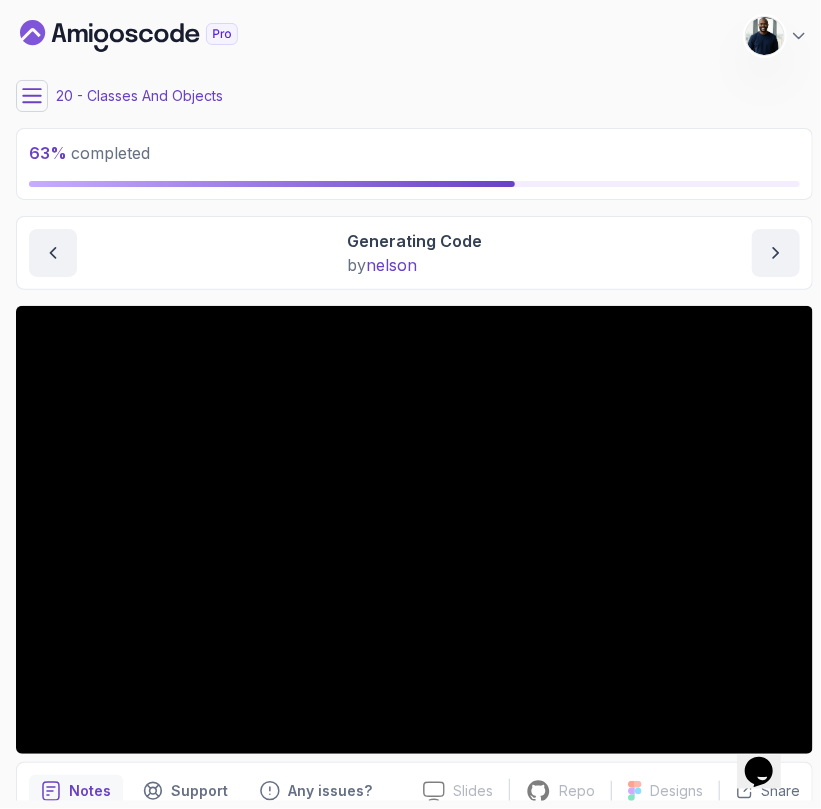 click at bounding box center (32, 96) 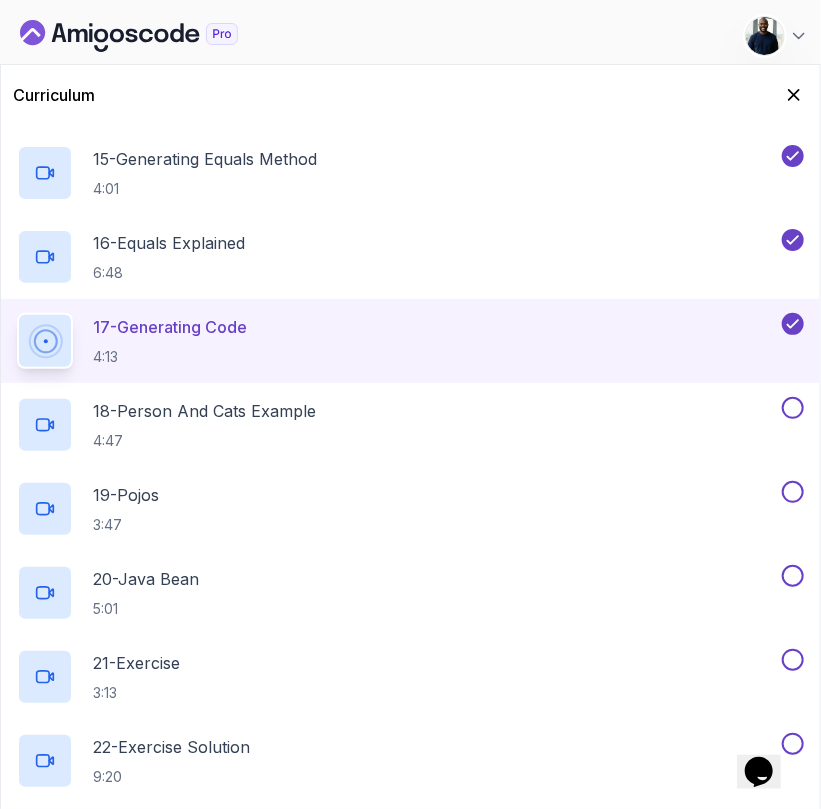 scroll, scrollTop: 2200, scrollLeft: 0, axis: vertical 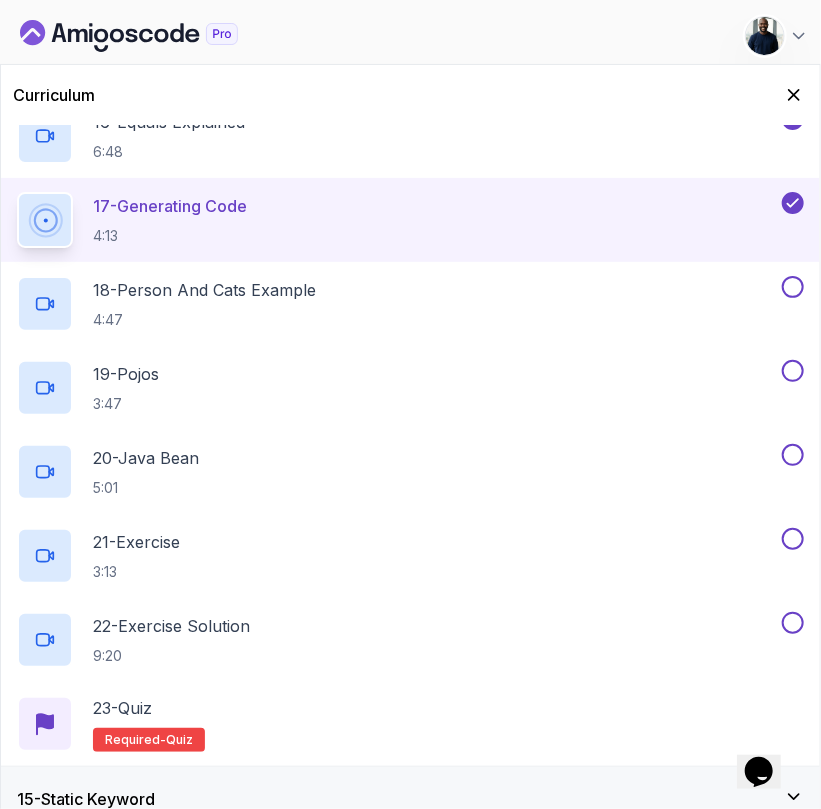 click at bounding box center (793, 287) 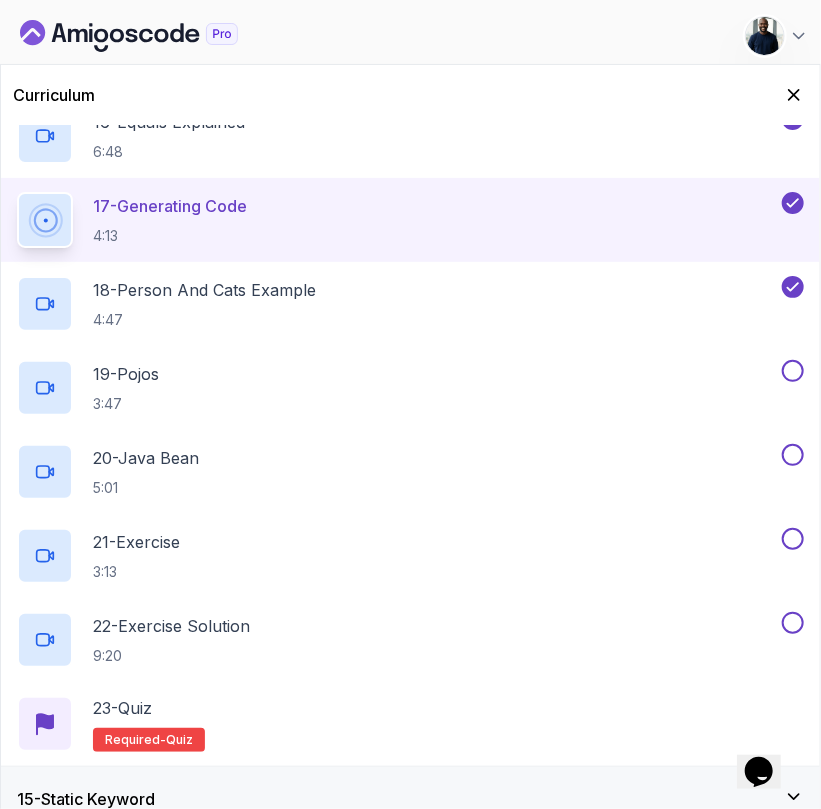 click at bounding box center [793, 371] 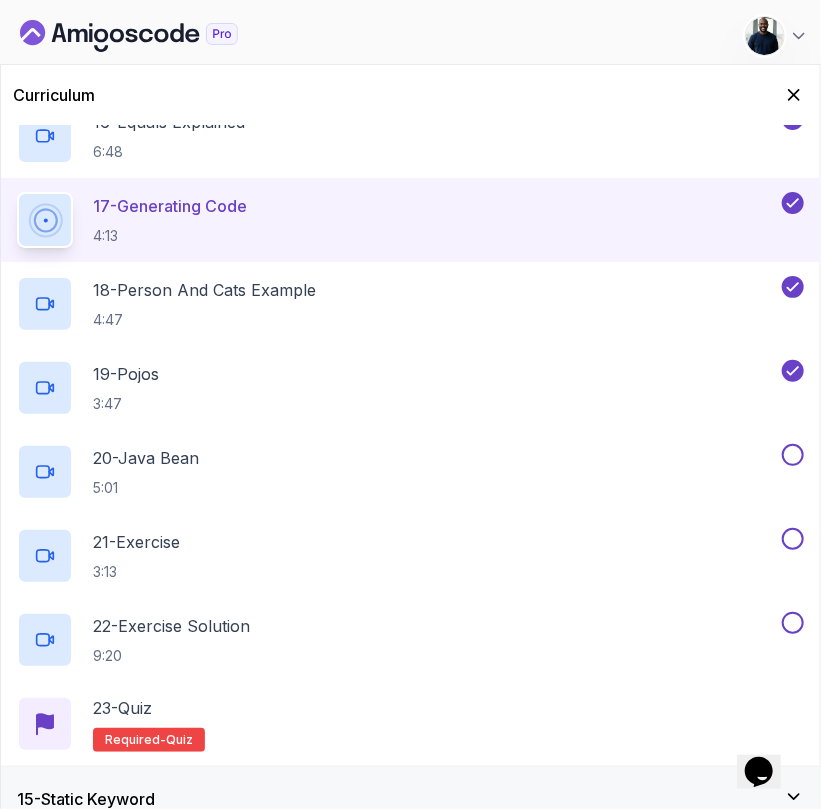 click at bounding box center [793, 455] 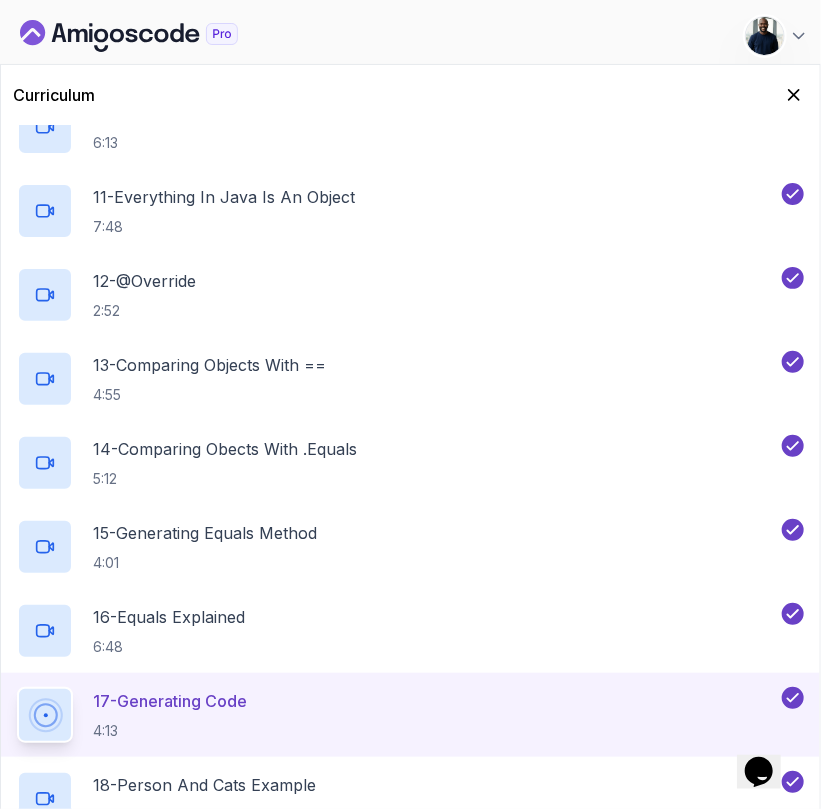 scroll, scrollTop: 1700, scrollLeft: 0, axis: vertical 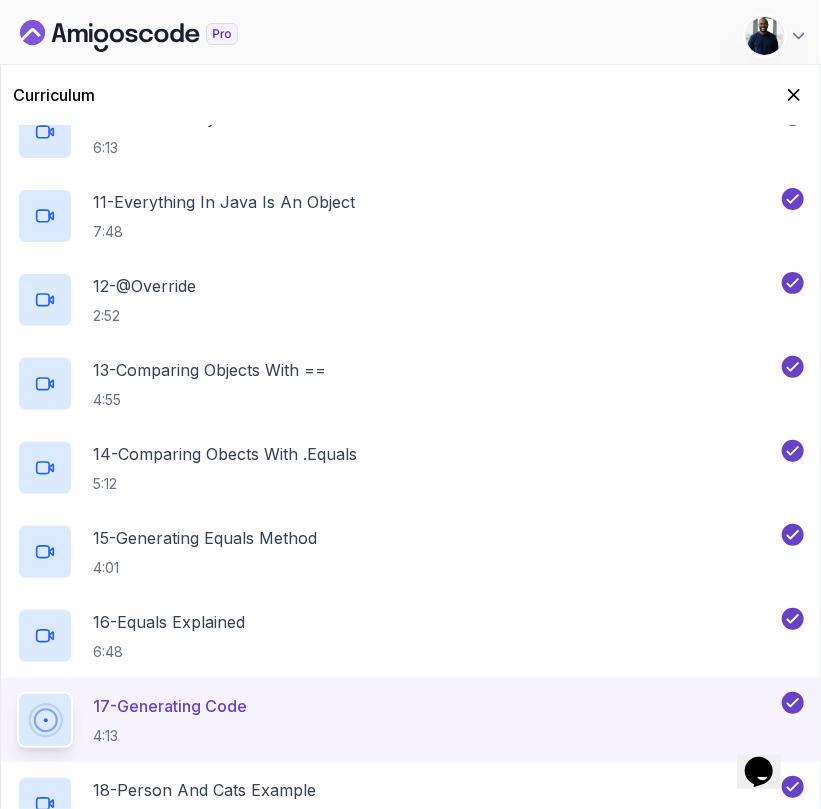 click 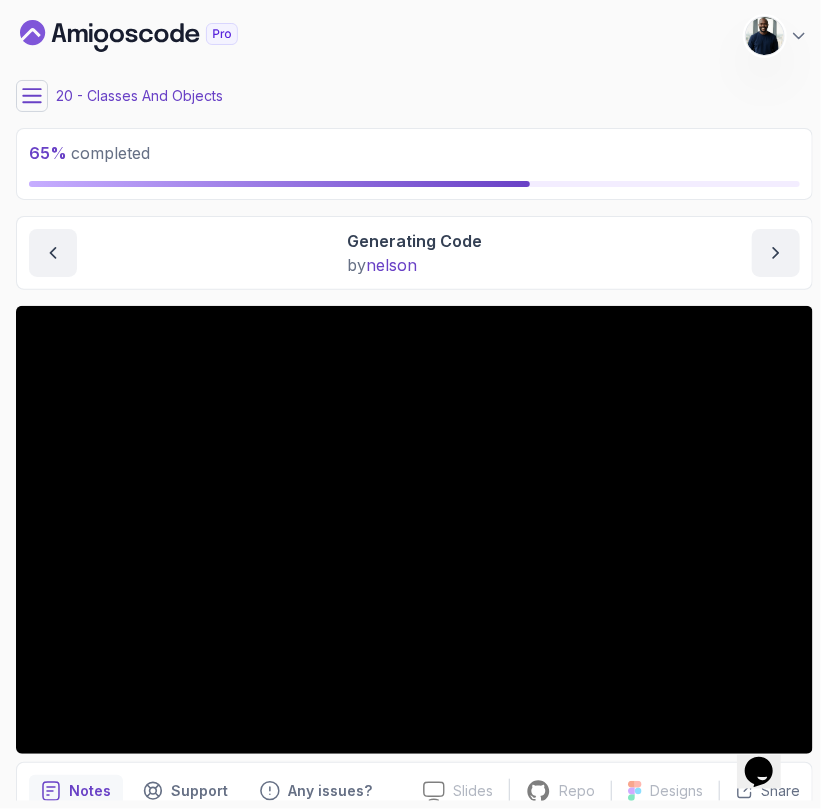 click at bounding box center [776, 253] 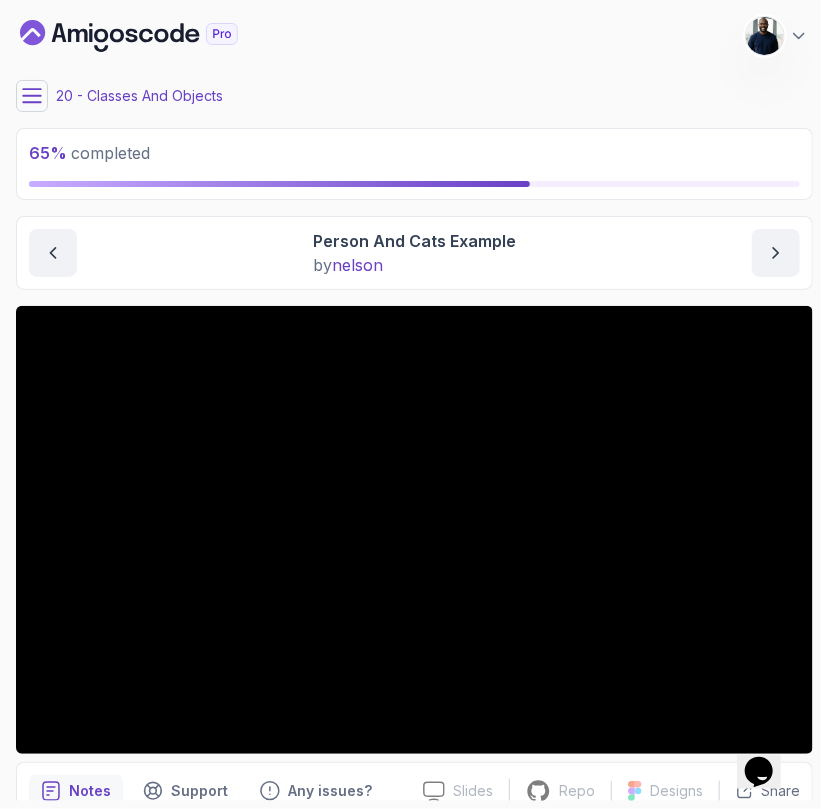 click 